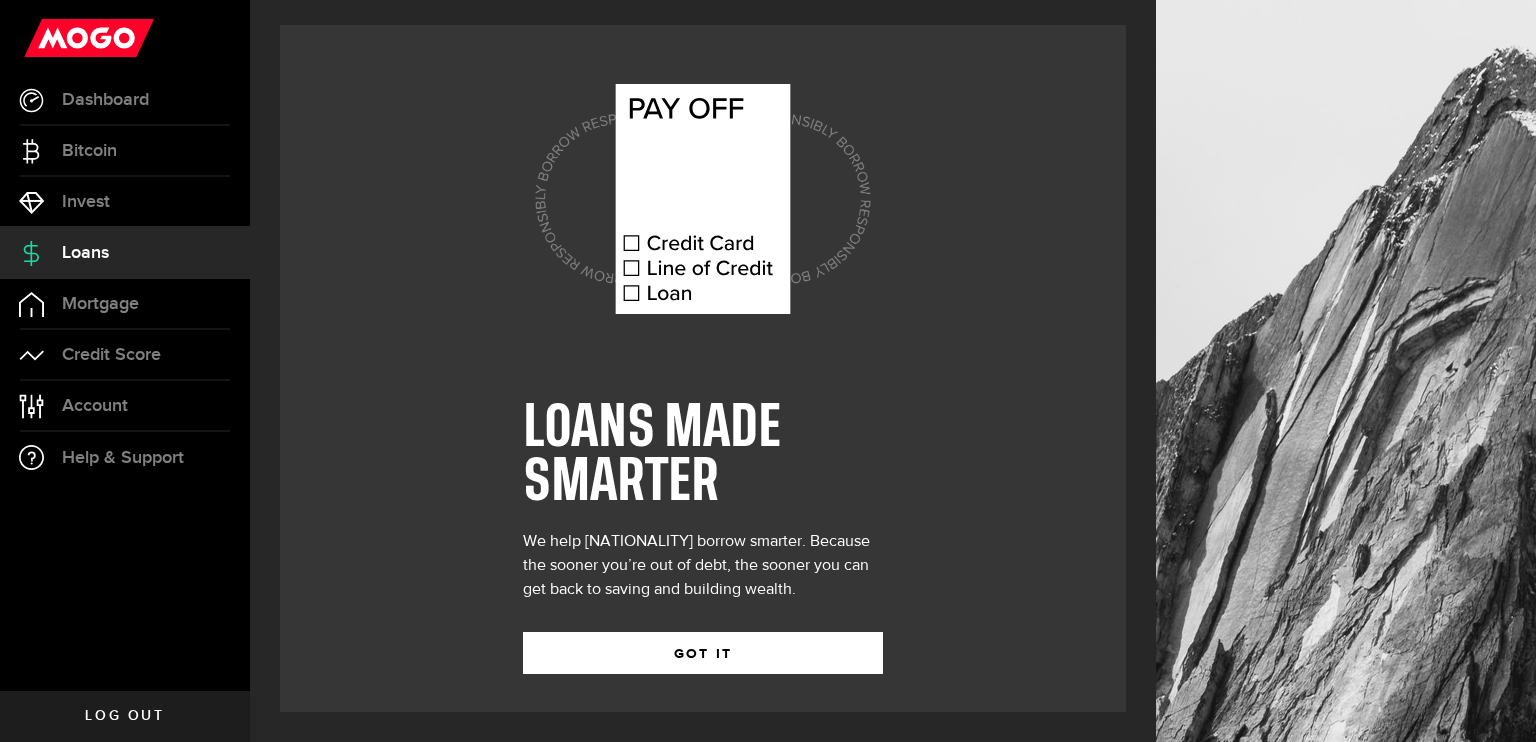 scroll, scrollTop: 0, scrollLeft: 0, axis: both 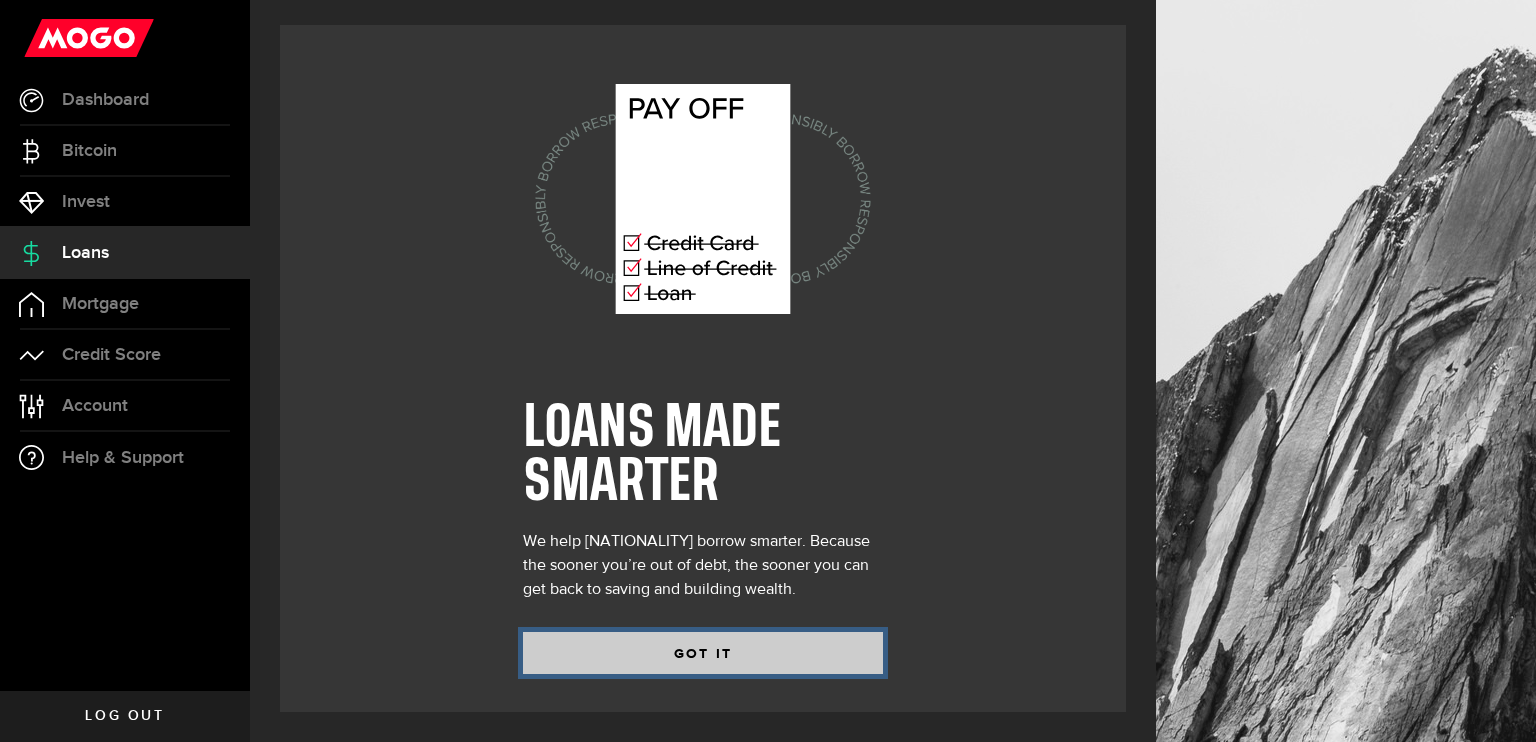 click on "GOT IT" at bounding box center (703, 653) 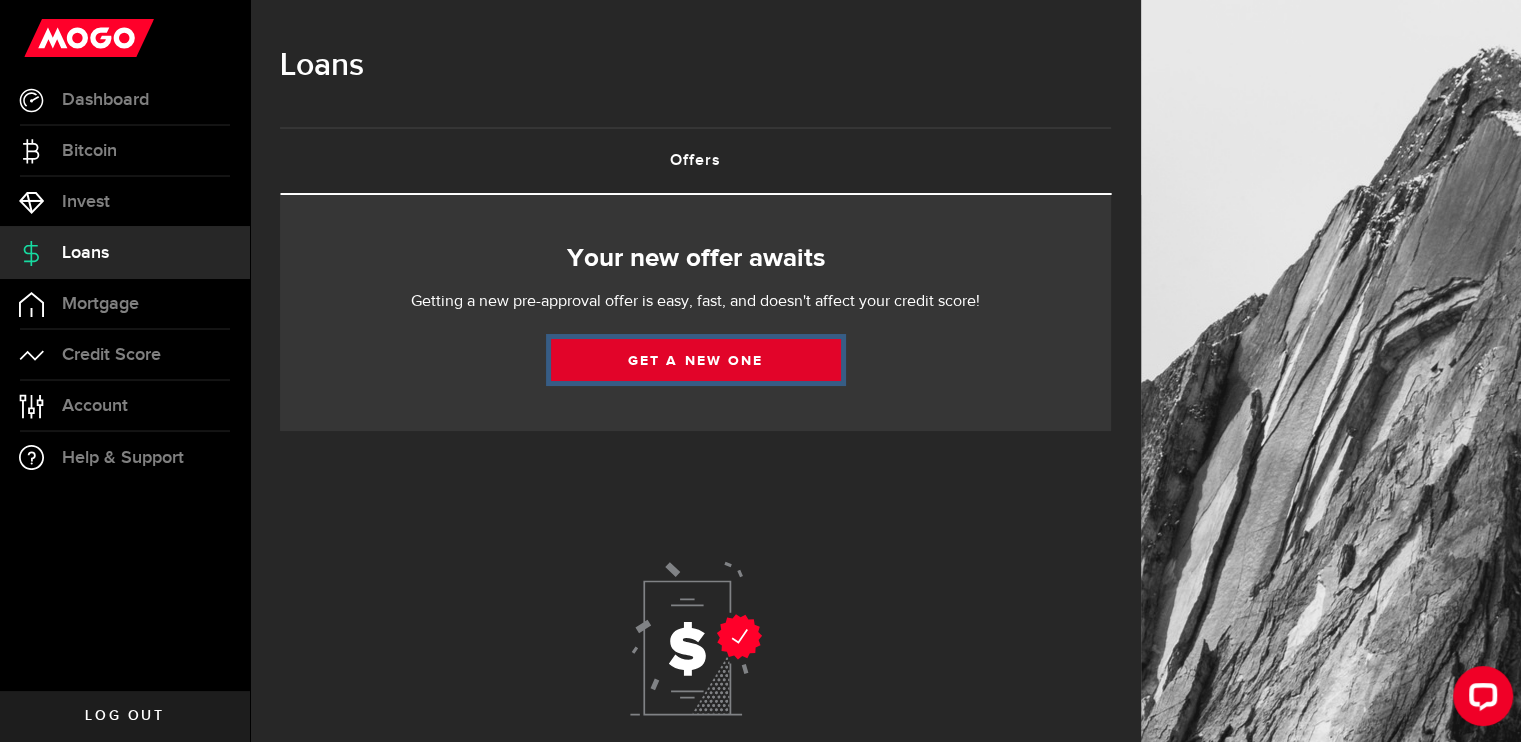 click on "Get a new one" at bounding box center [696, 360] 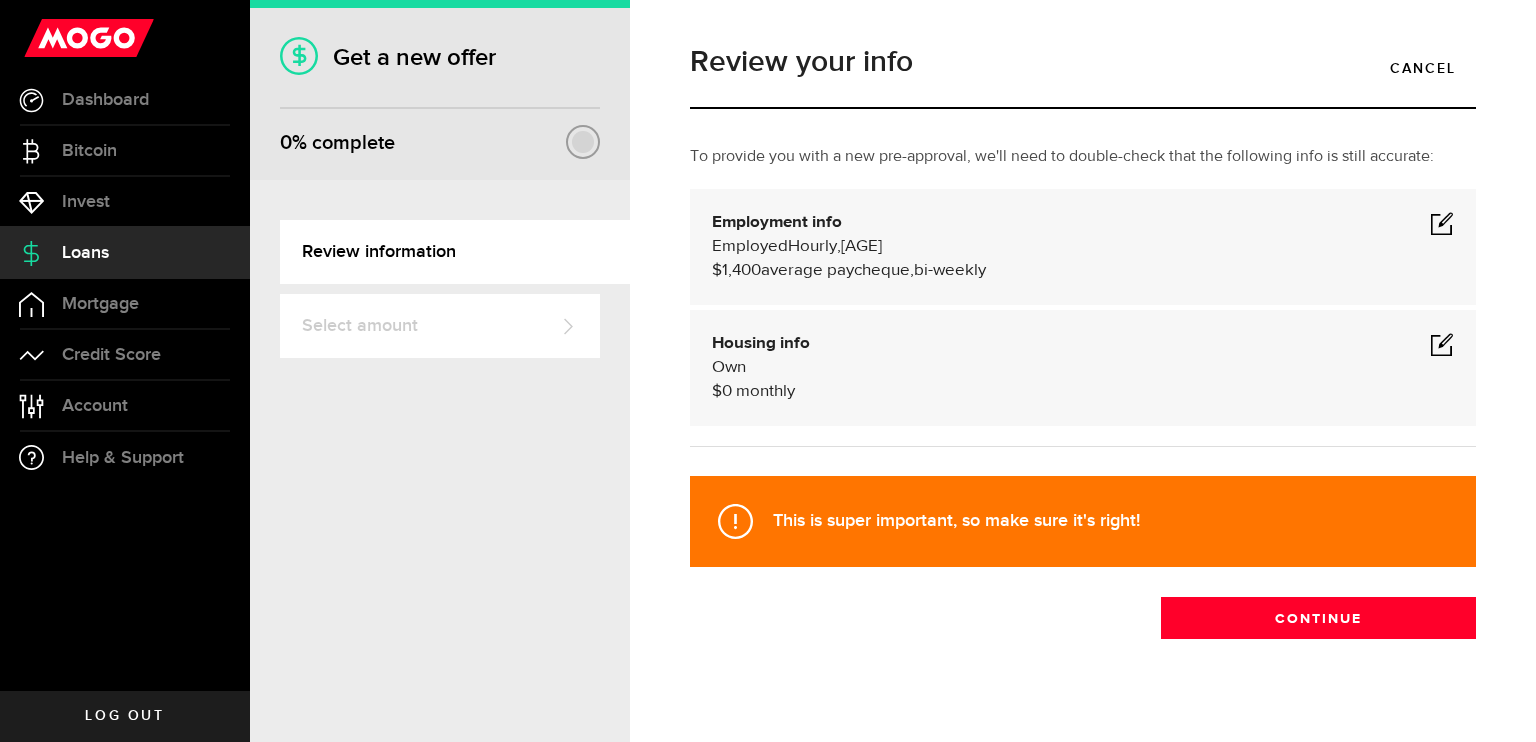 click at bounding box center (1442, 223) 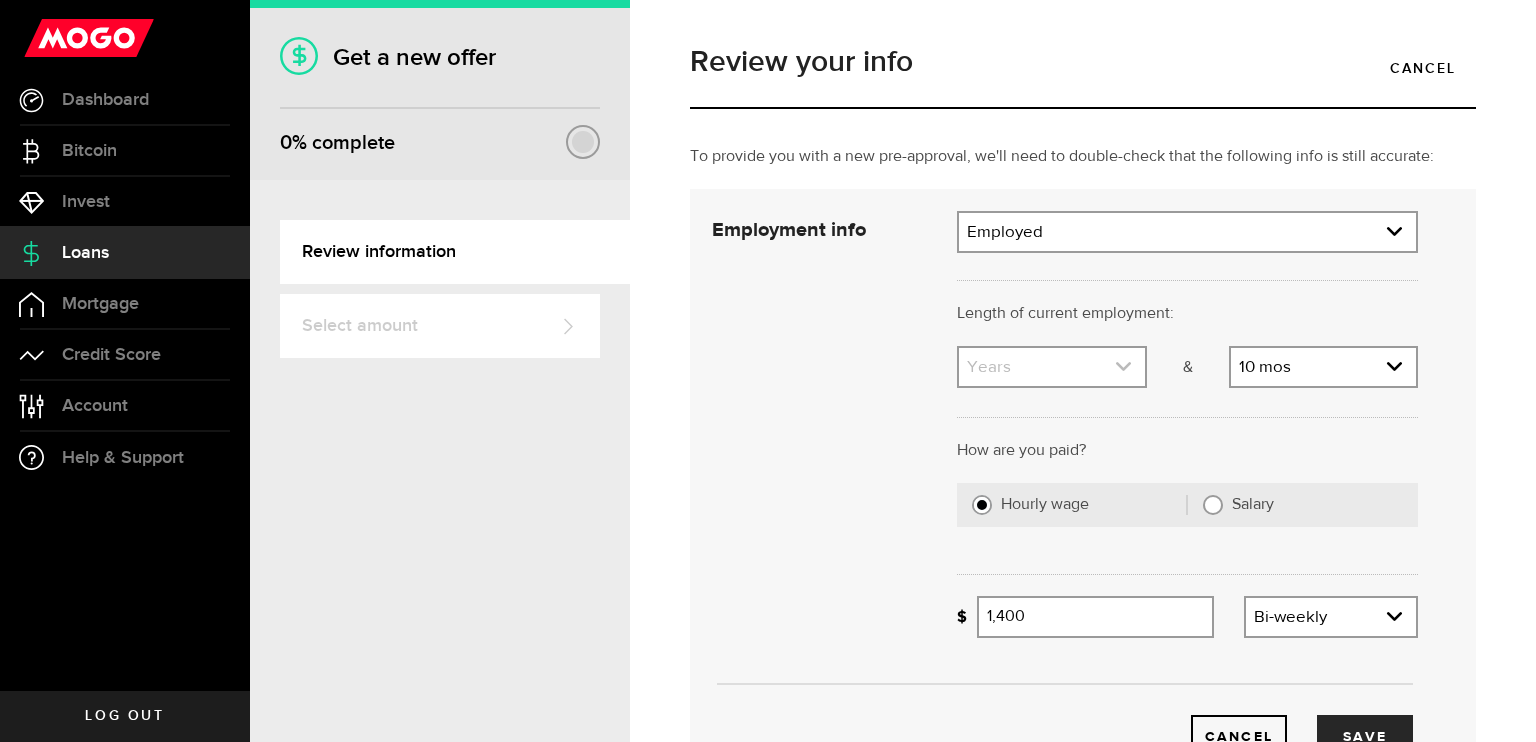 click 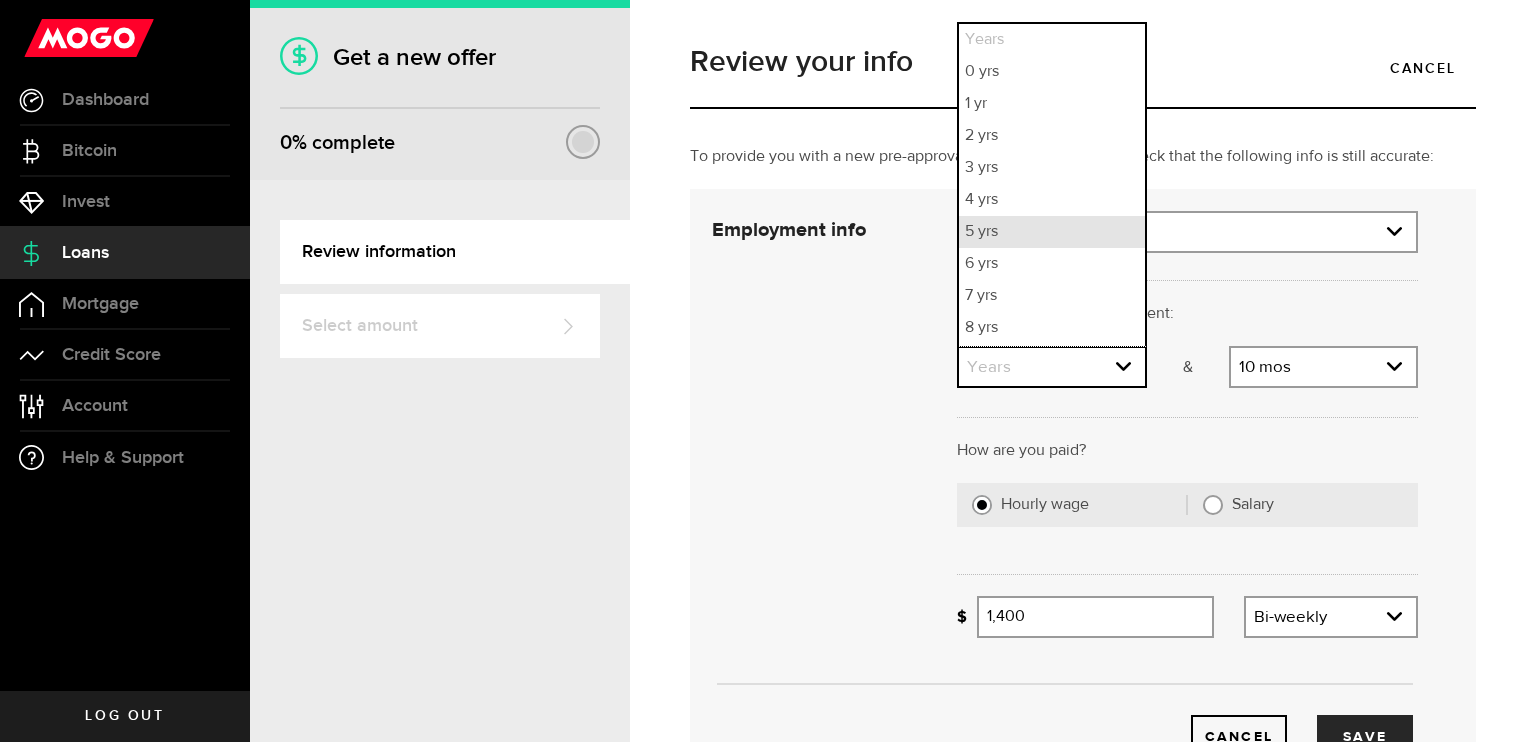 click on "5 yrs" at bounding box center [1051, 232] 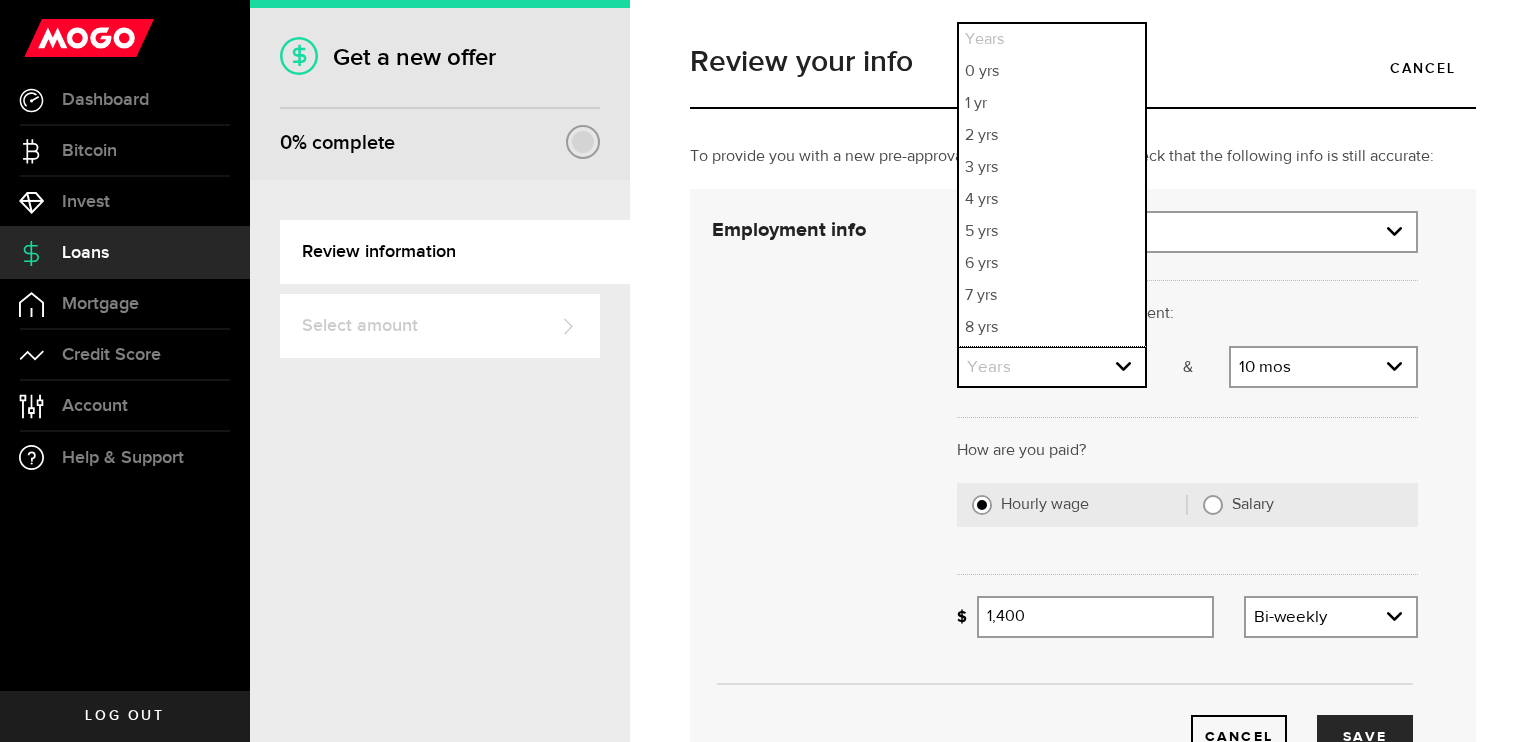 select on "5" 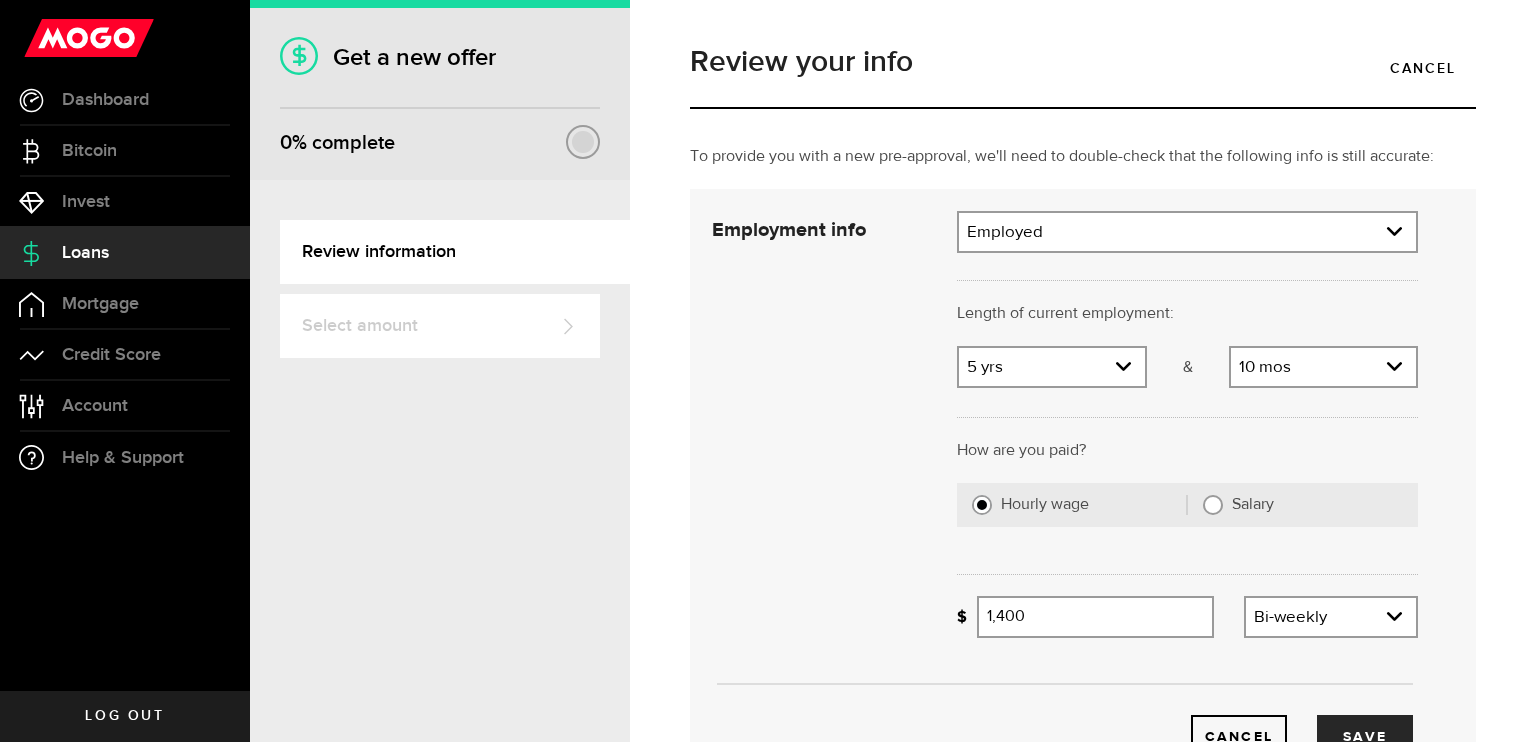 click on "10 mos Months 0 mos 1 mo 2 mos 3 mos 4 mos 5 mos 6 mos 7 mos 8 mos 9 mos 10 mos 11 mos" at bounding box center (1323, 367) 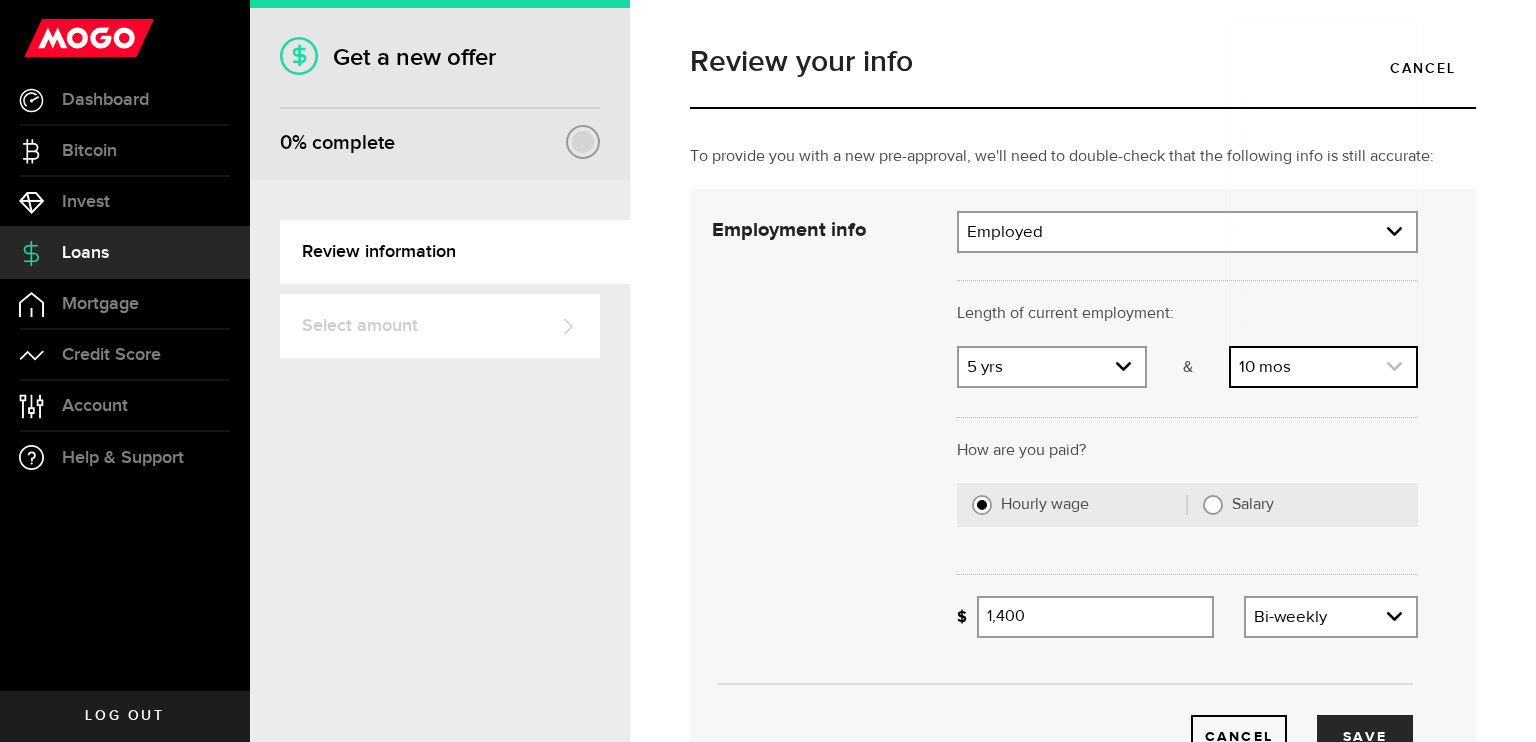 click at bounding box center [1323, 367] 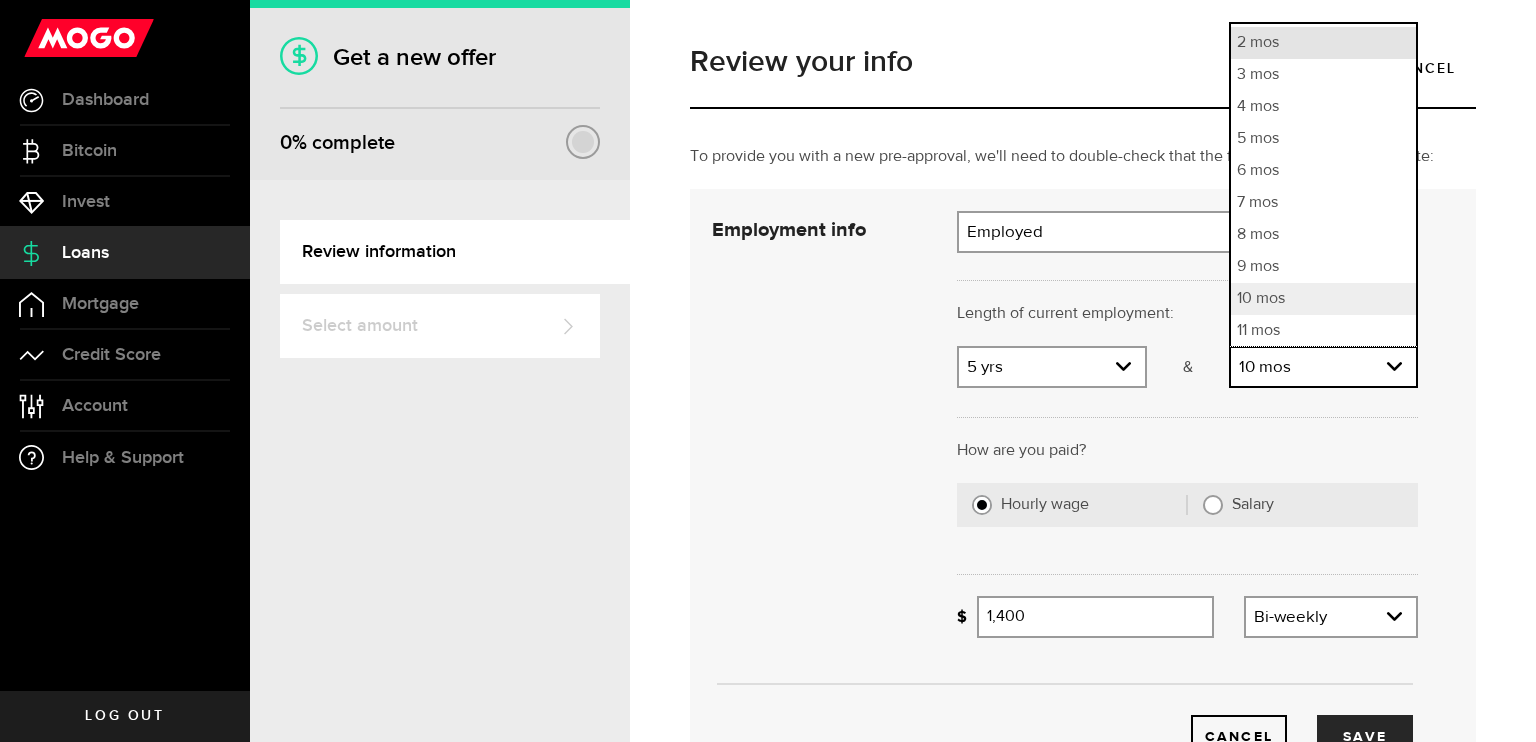 click on "2 mos" at bounding box center [1323, 43] 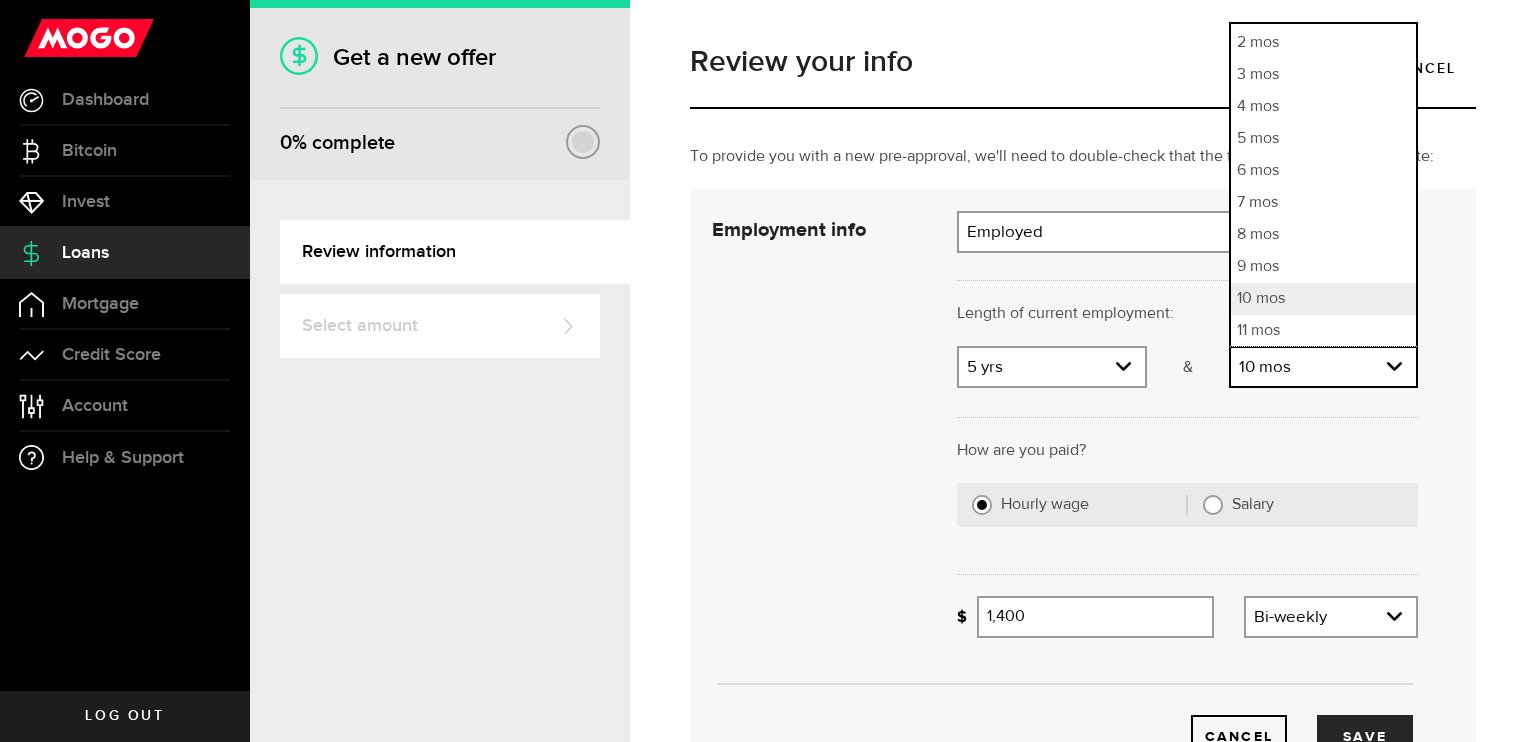 select on "2" 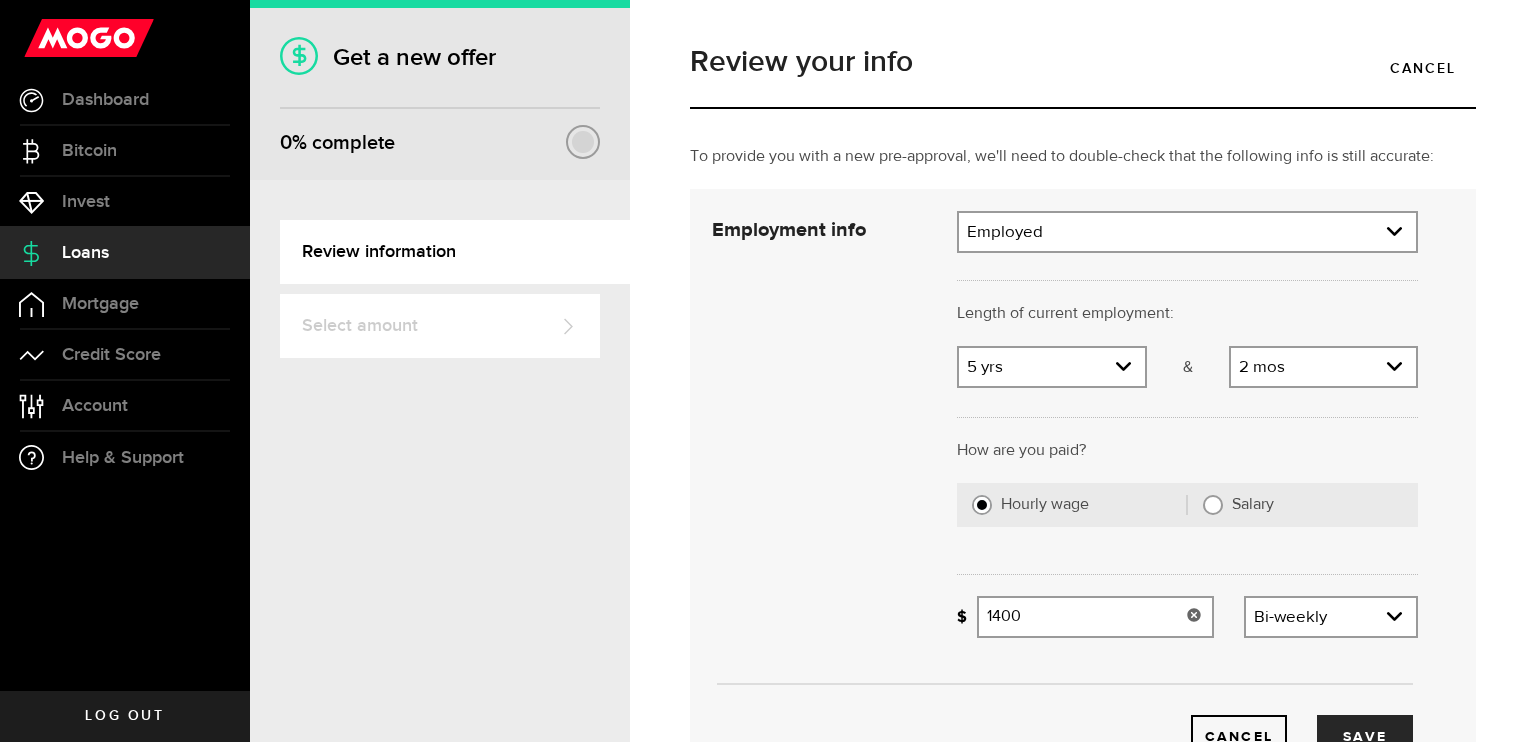 click on "1400" at bounding box center (1095, 617) 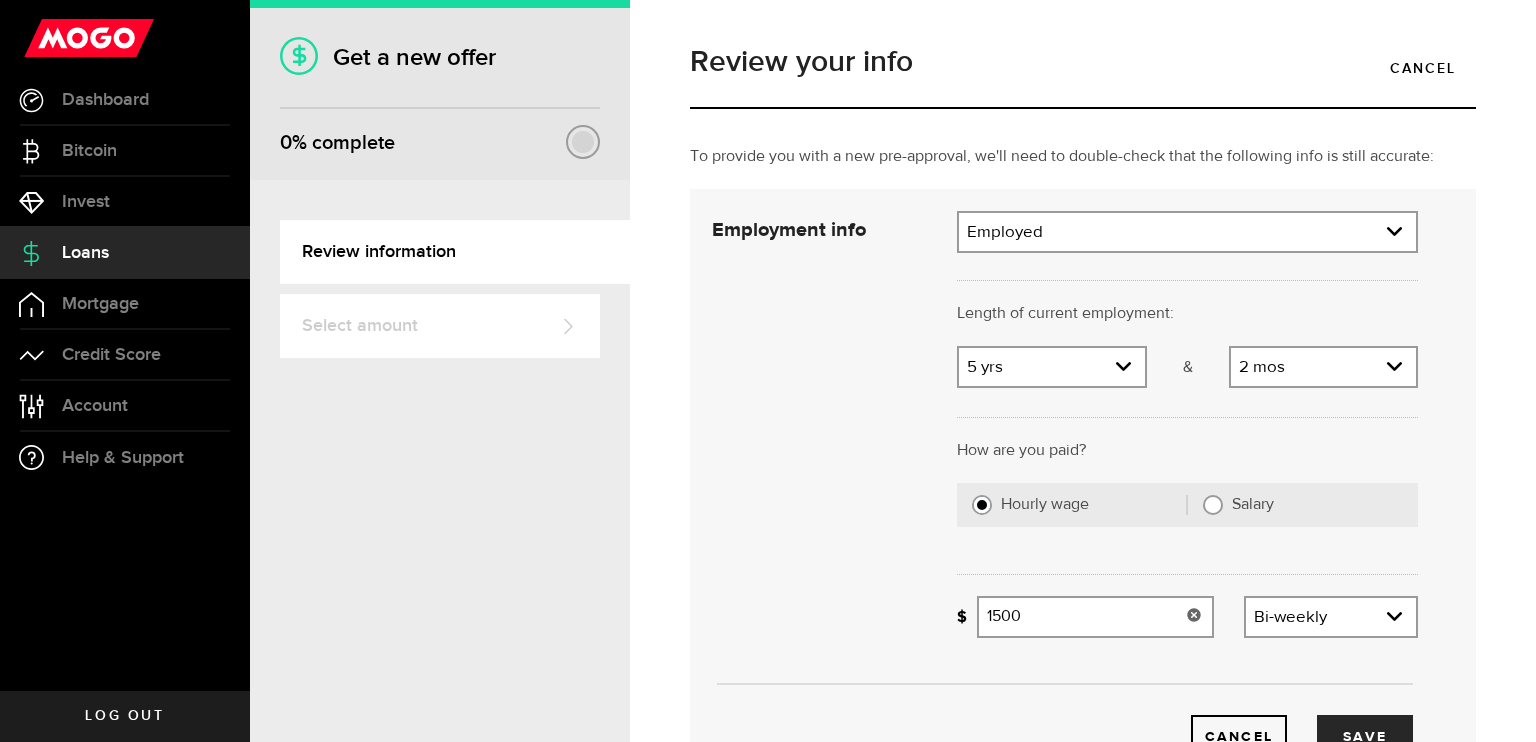 scroll, scrollTop: 80, scrollLeft: 0, axis: vertical 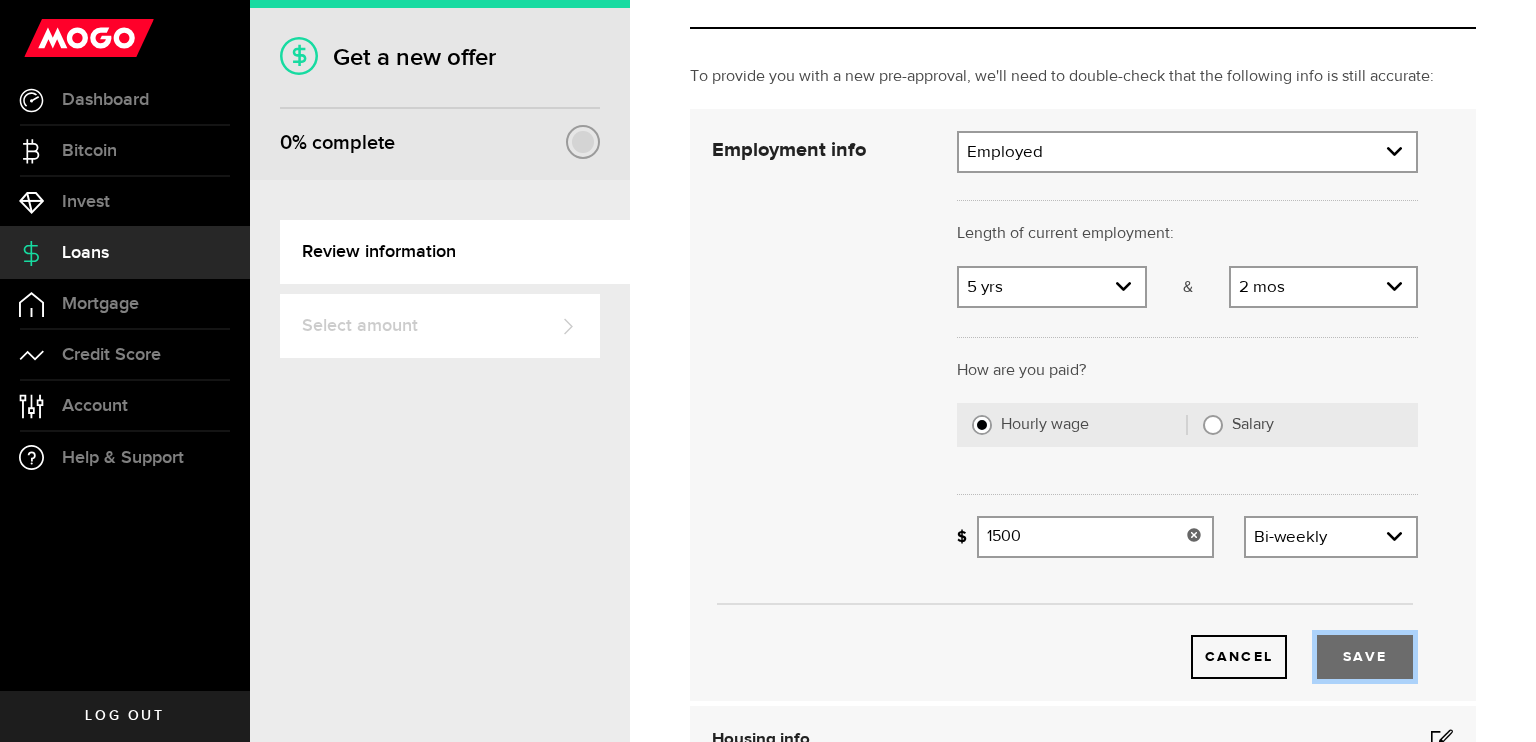 type on "1,500" 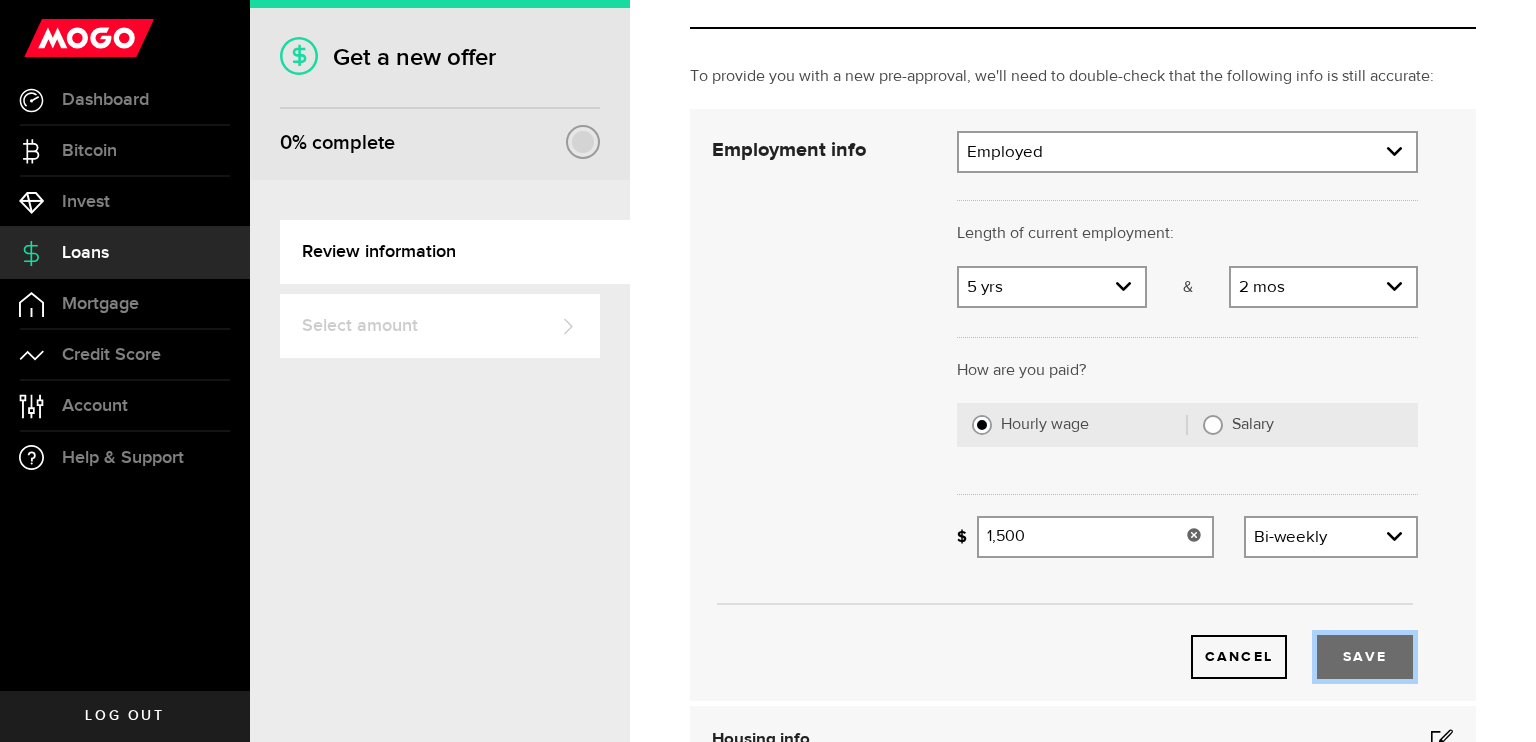 click on "Save" at bounding box center [1365, 657] 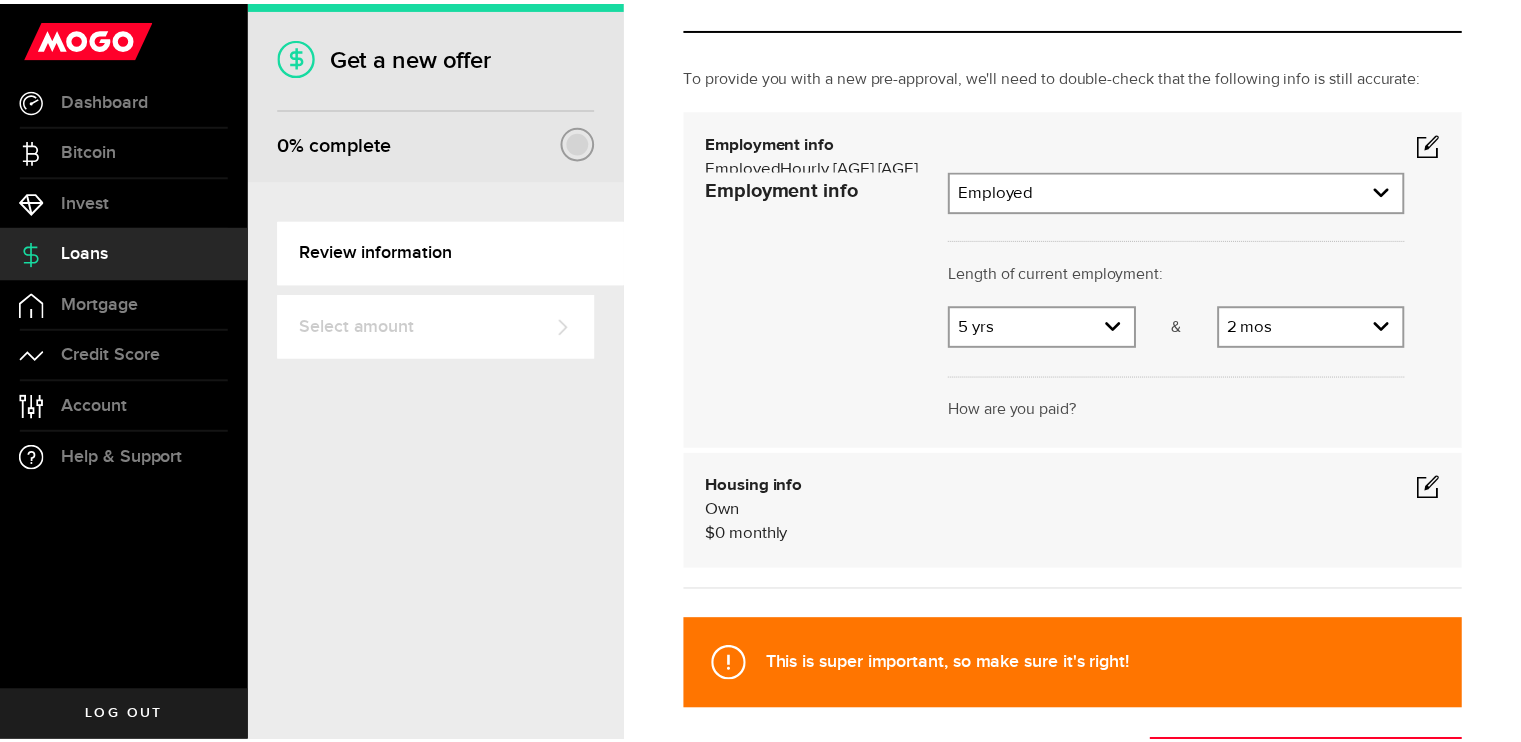 scroll, scrollTop: 24, scrollLeft: 0, axis: vertical 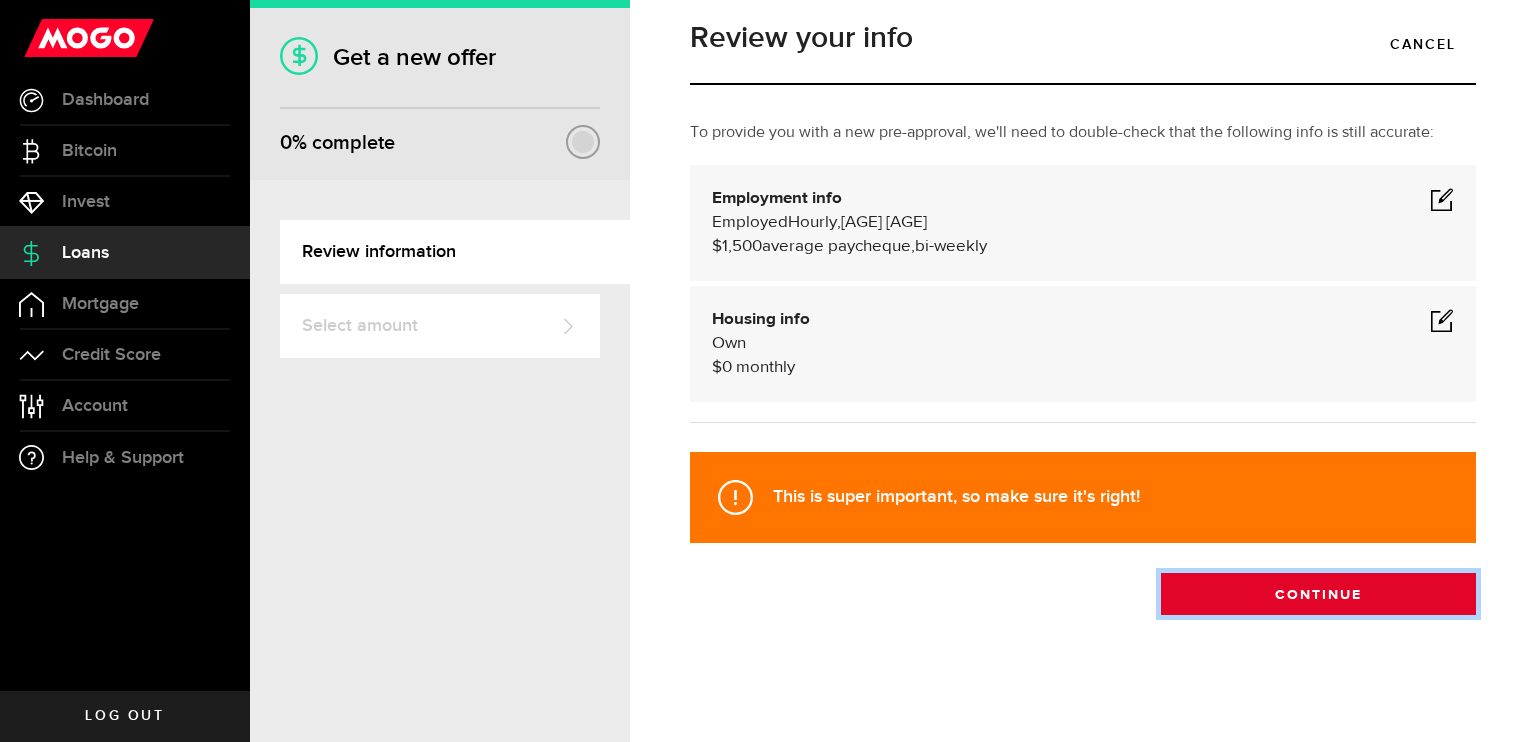 click on "Continue" at bounding box center (1318, 594) 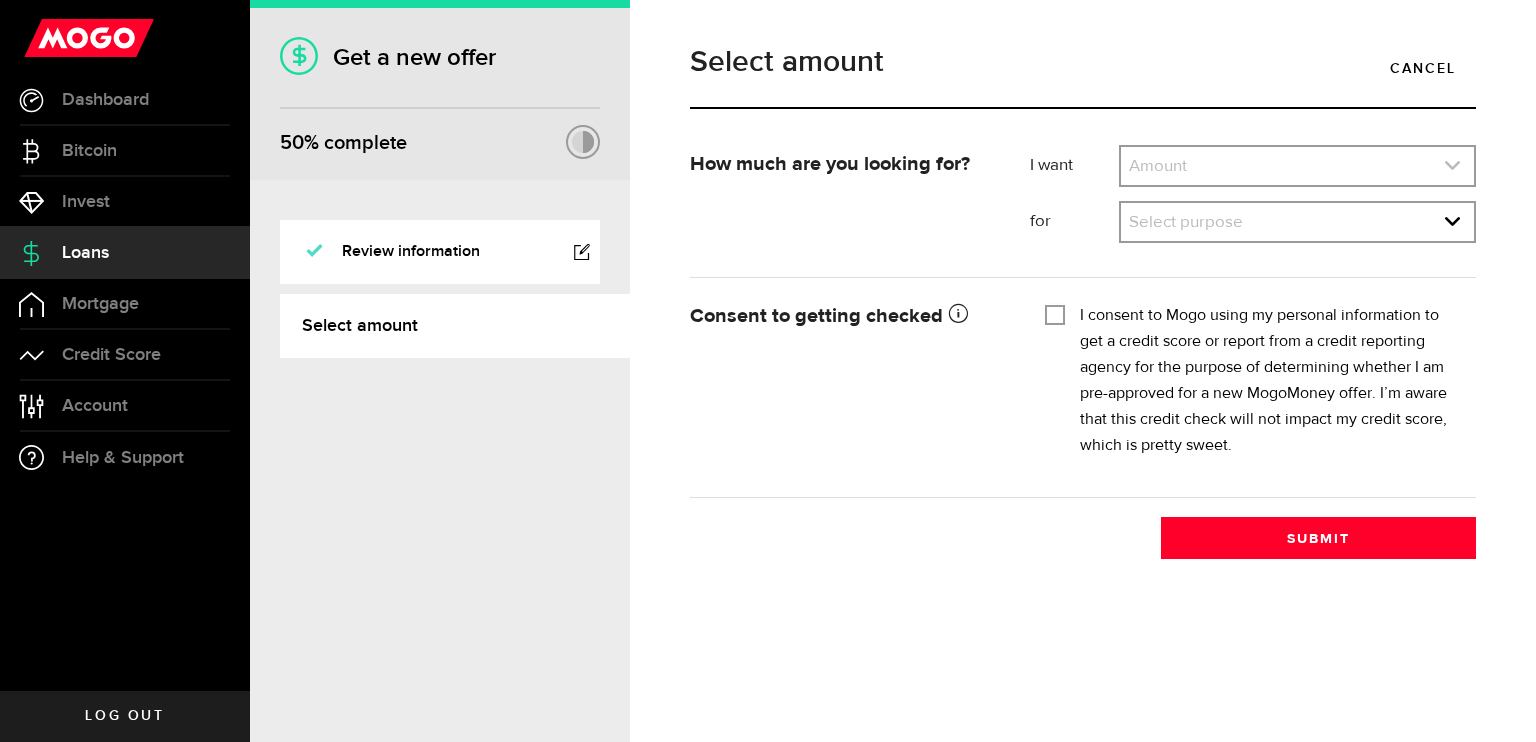 click at bounding box center [1297, 166] 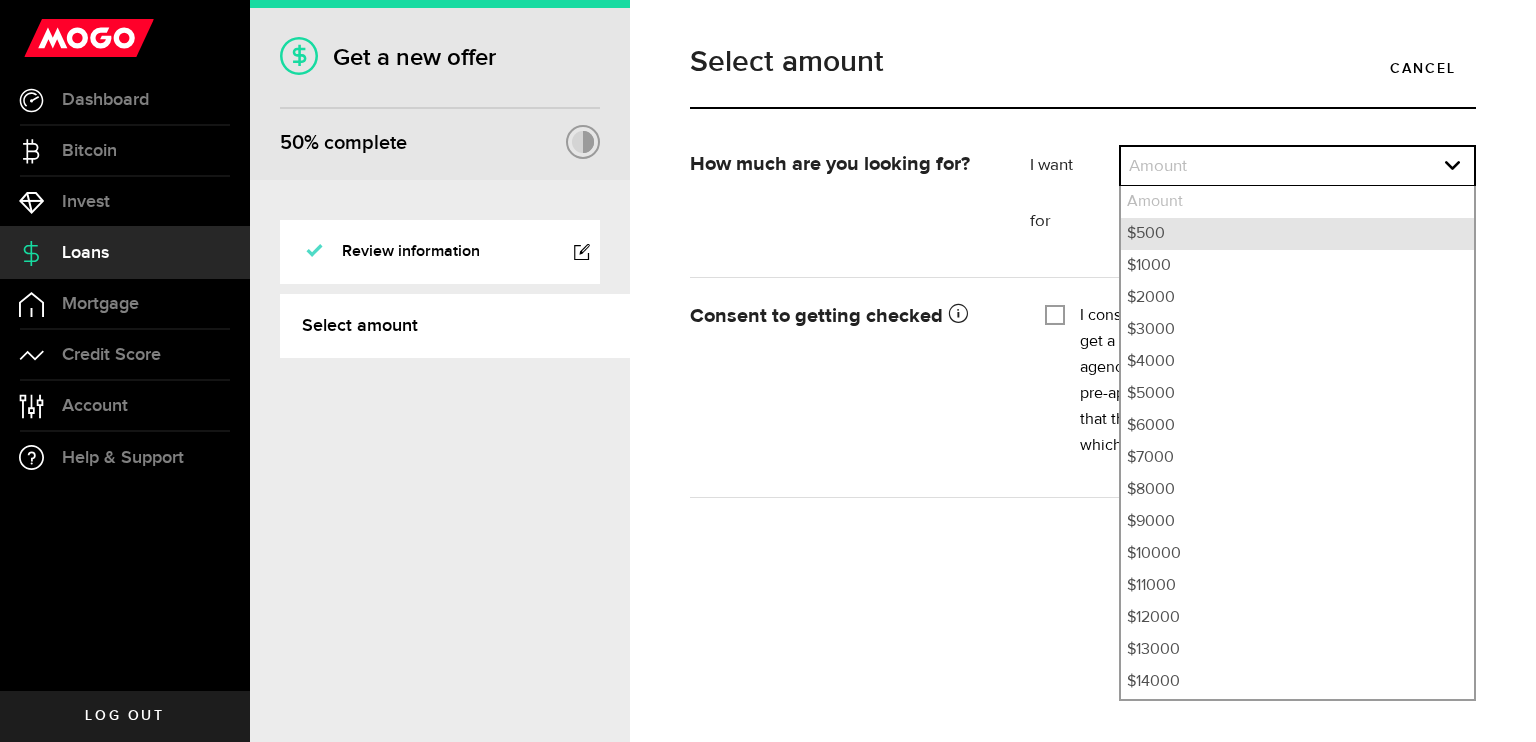 click on "$500" at bounding box center (1297, 234) 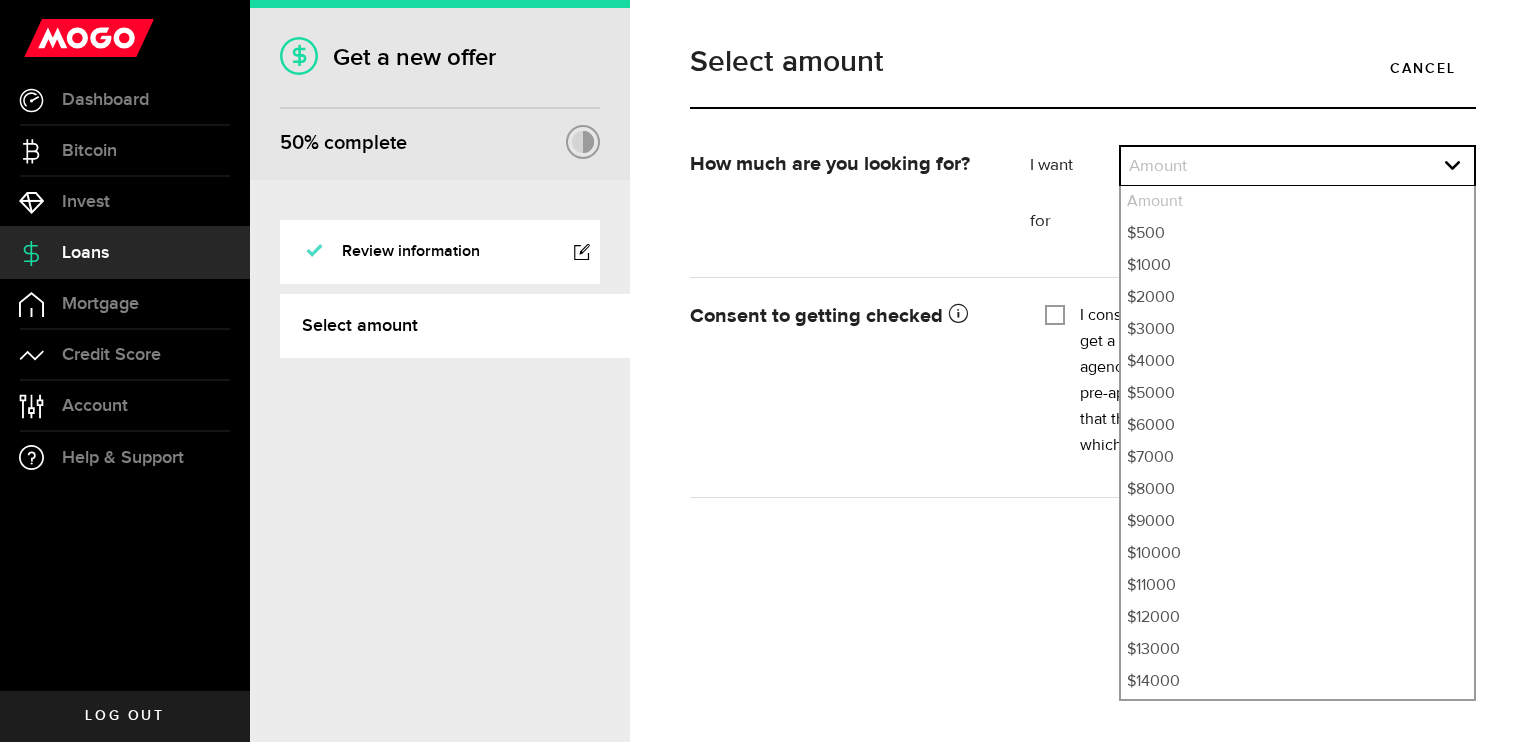 select on "500" 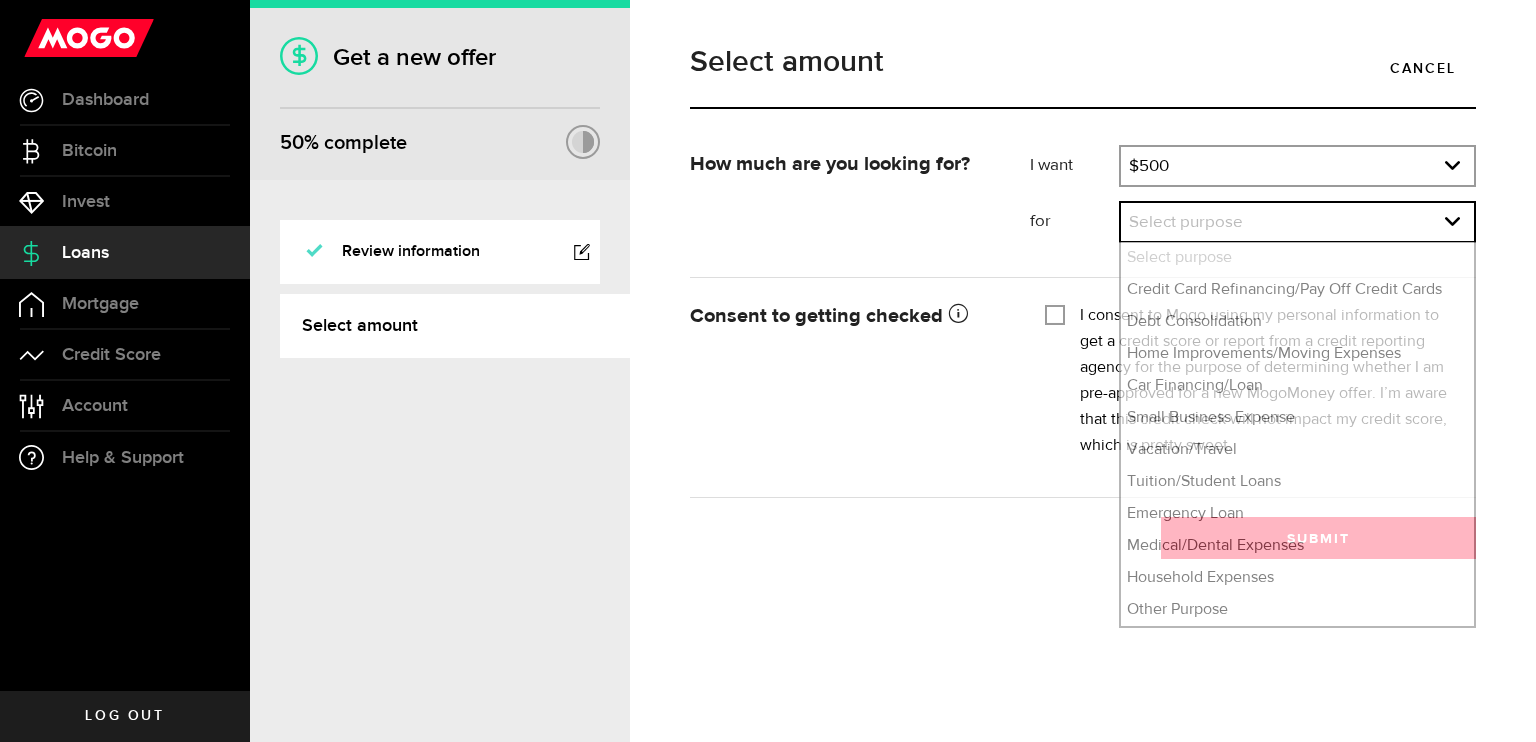 click at bounding box center (1297, 222) 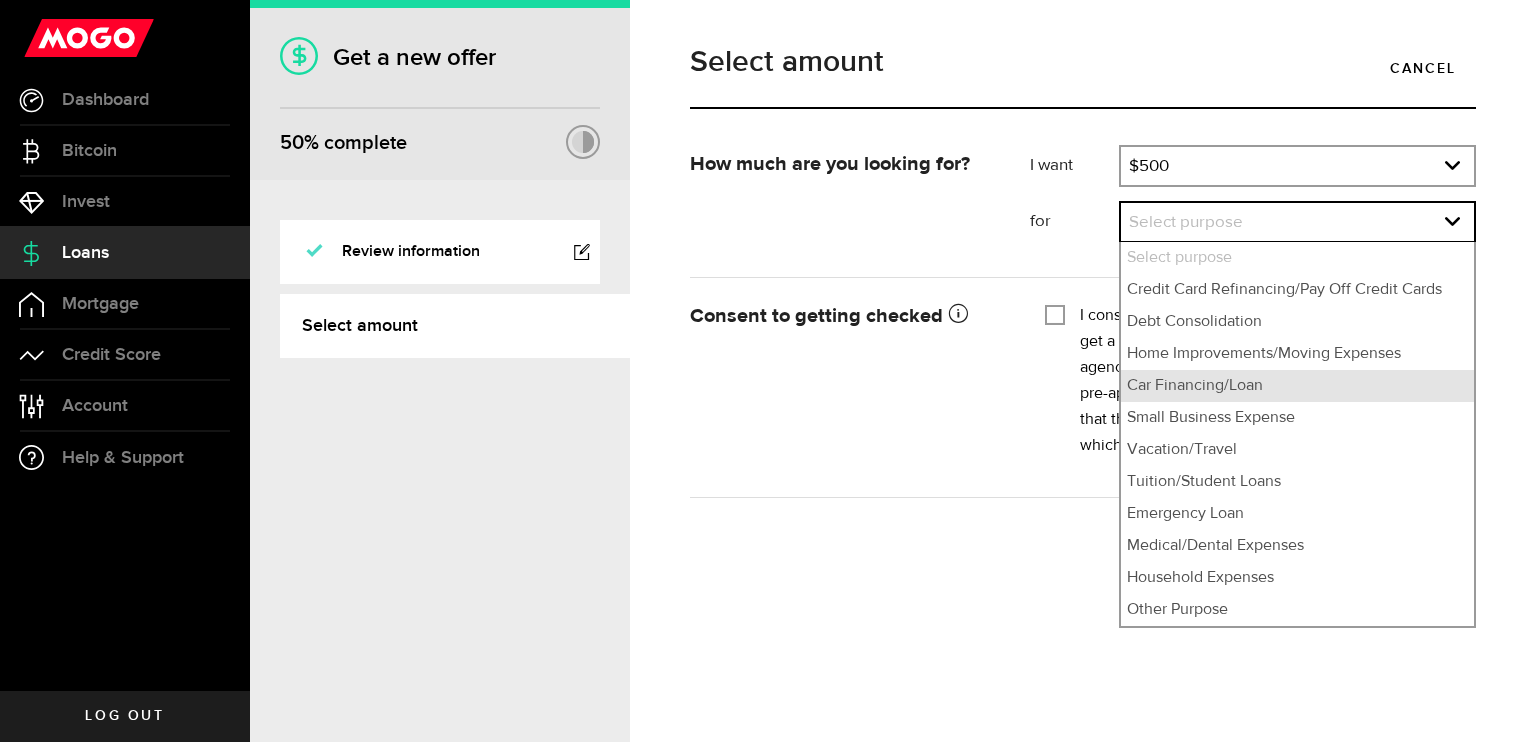 click on "Car Financing/Loan" at bounding box center (1297, 386) 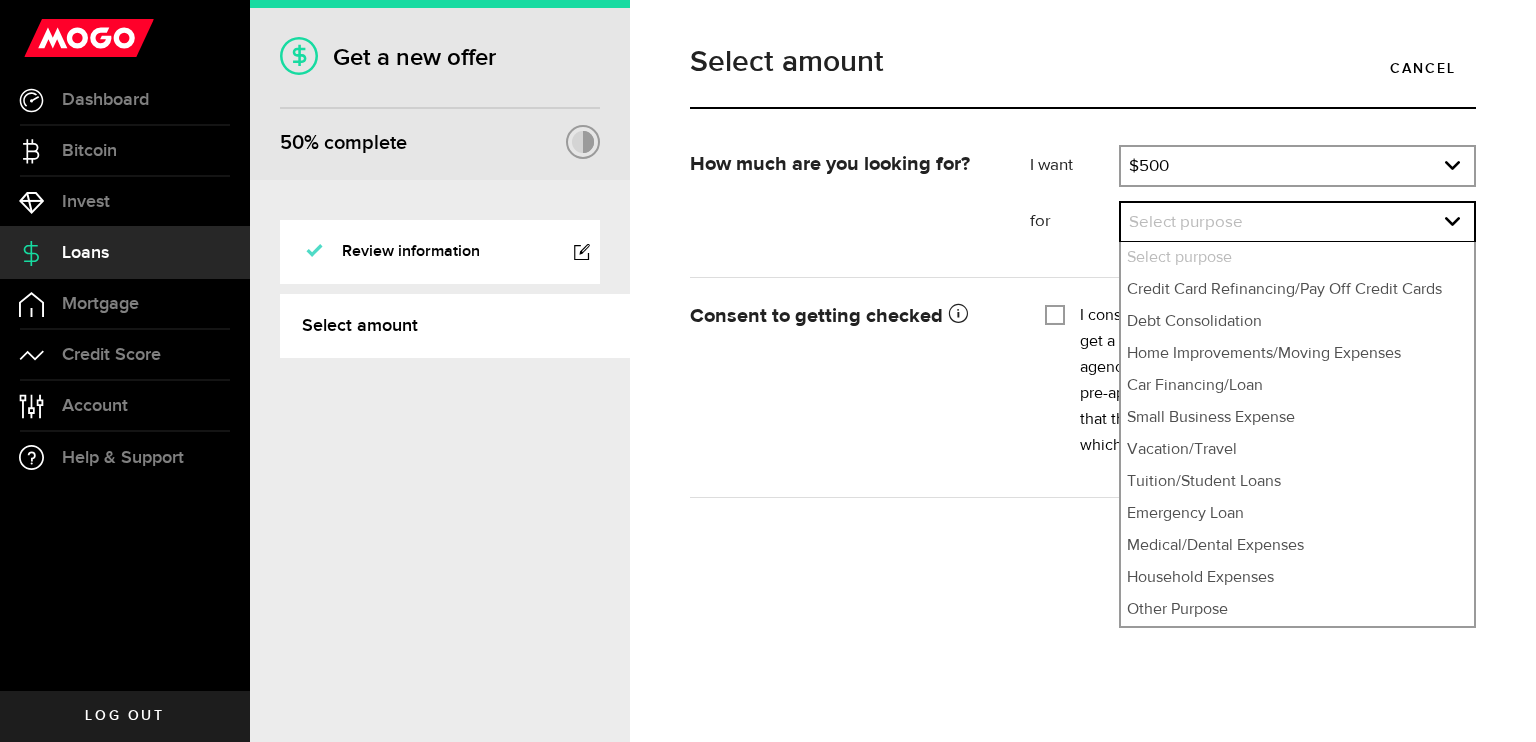 select on "Car Financing/Loan" 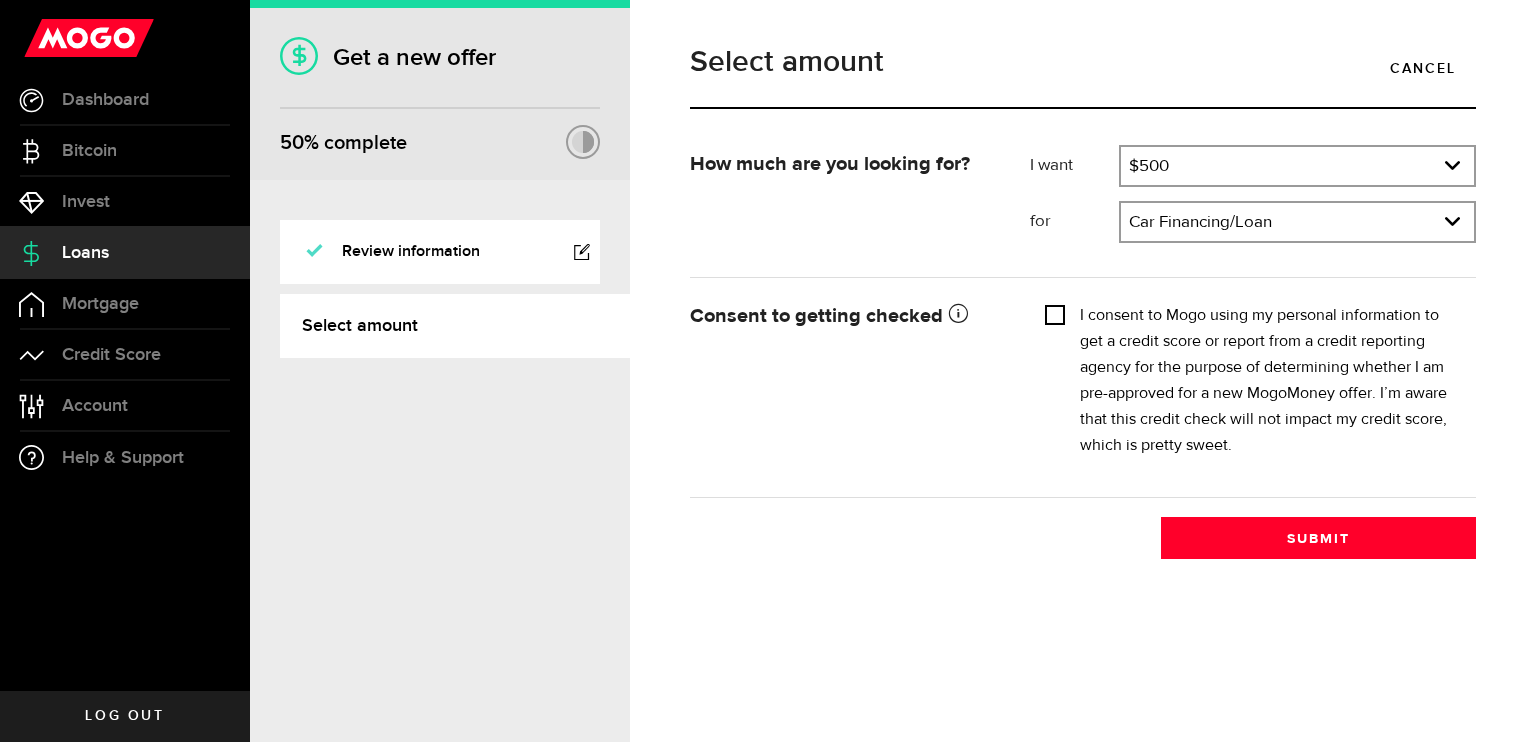 click on "I consent to Mogo using my personal information to get a credit score or report from a credit reporting agency for the purpose of determining whether I am pre-approved for a new MogoMoney offer. I’m aware that this credit check will not impact my credit score, which is pretty sweet." at bounding box center (1055, 313) 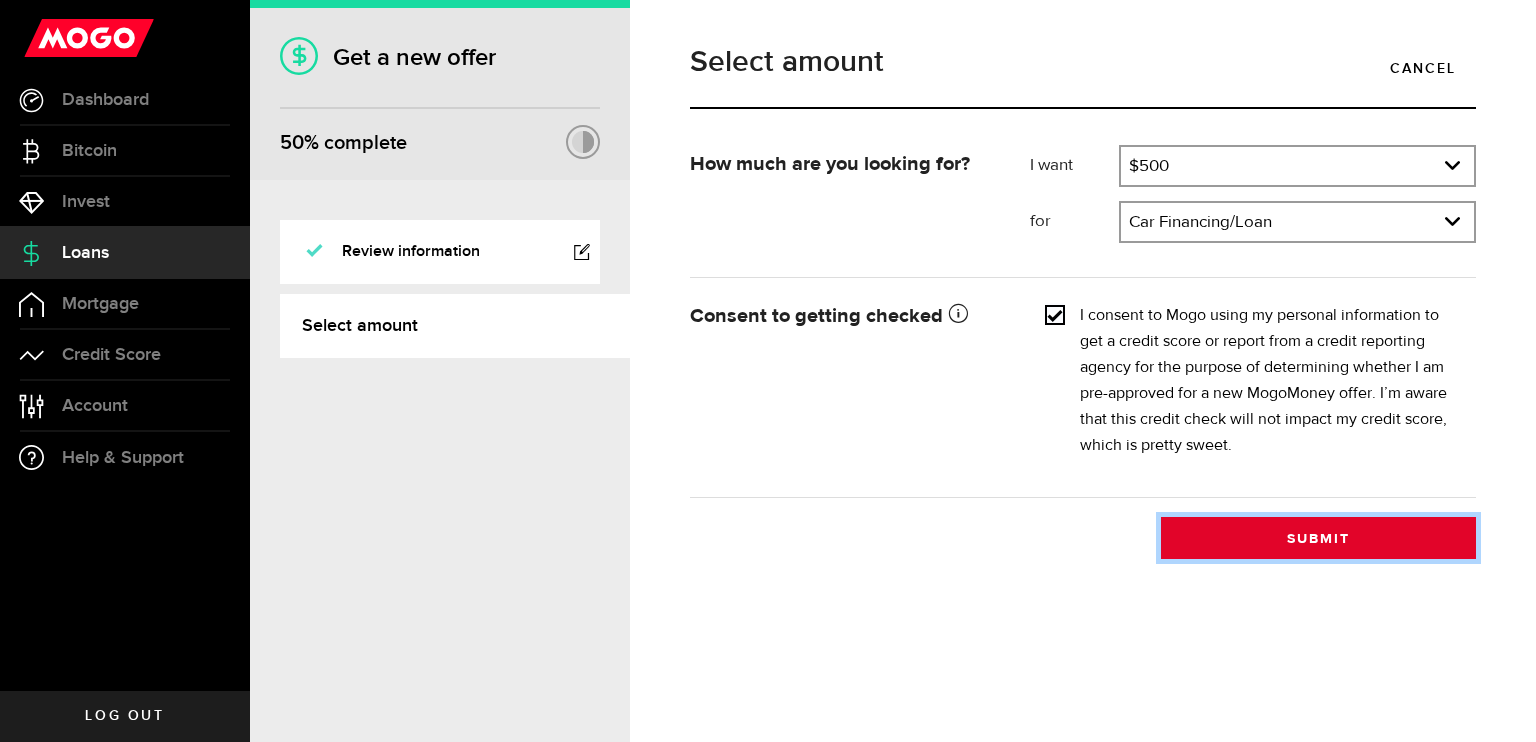 click on "Submit" at bounding box center [1318, 538] 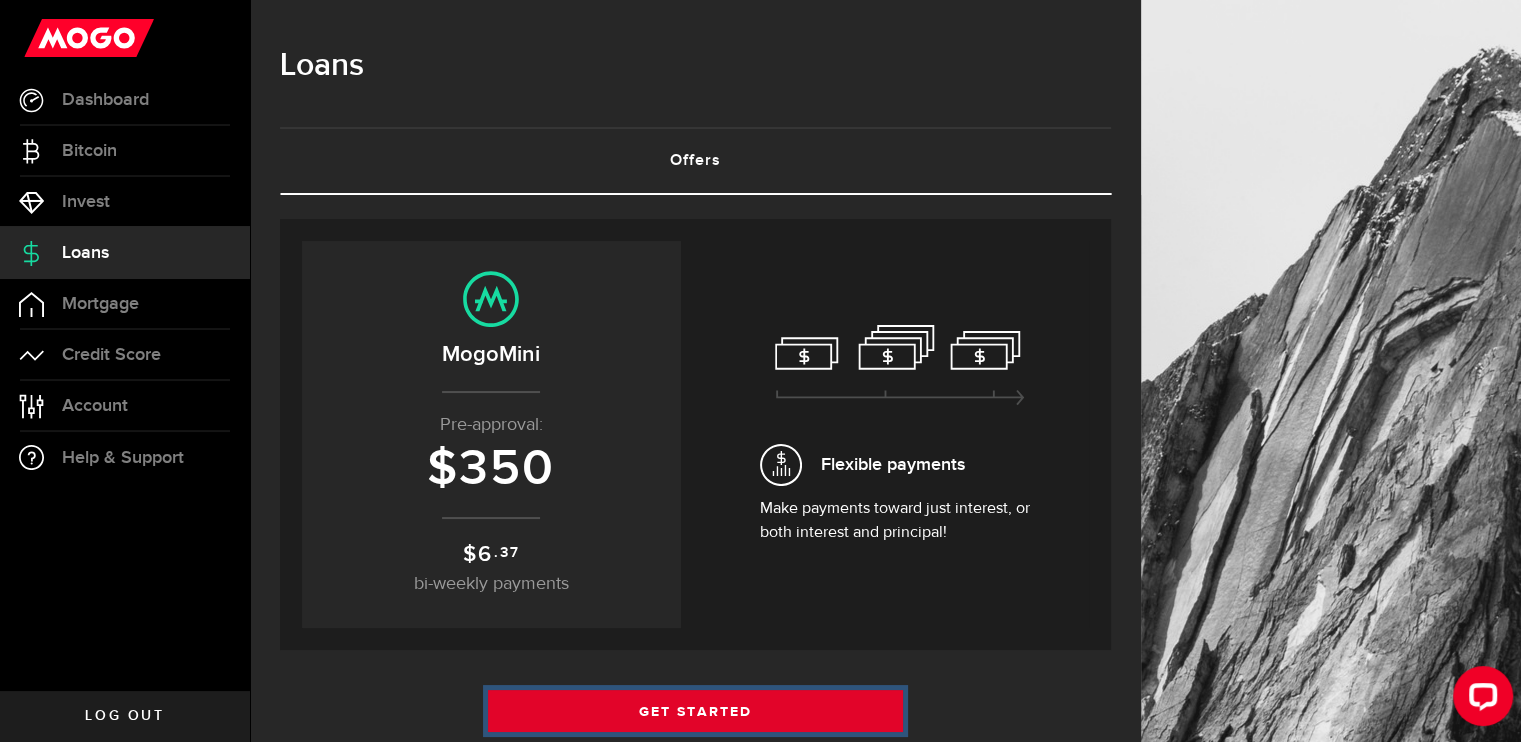 click on "Get Started" at bounding box center [696, 711] 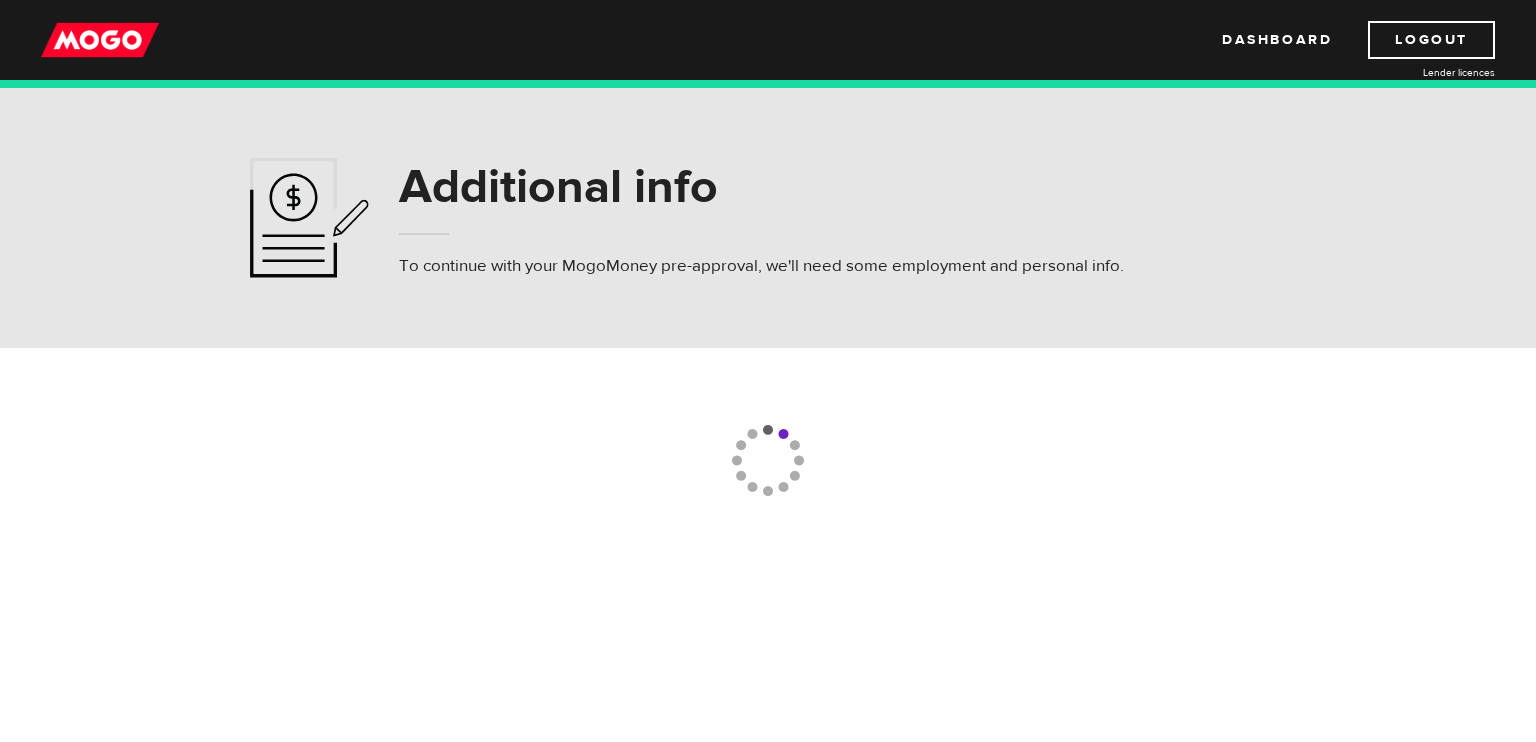 scroll, scrollTop: 0, scrollLeft: 0, axis: both 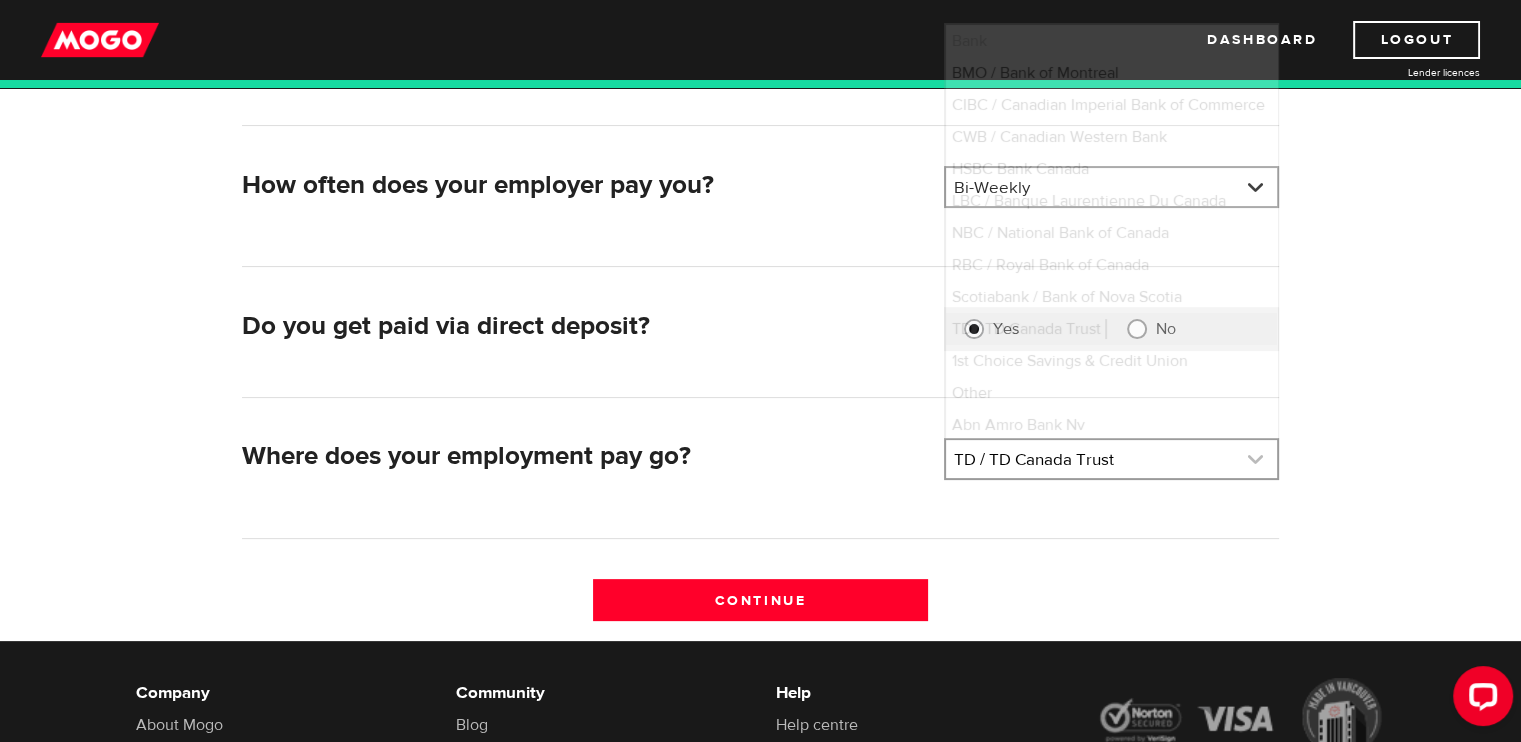 click at bounding box center (1111, 459) 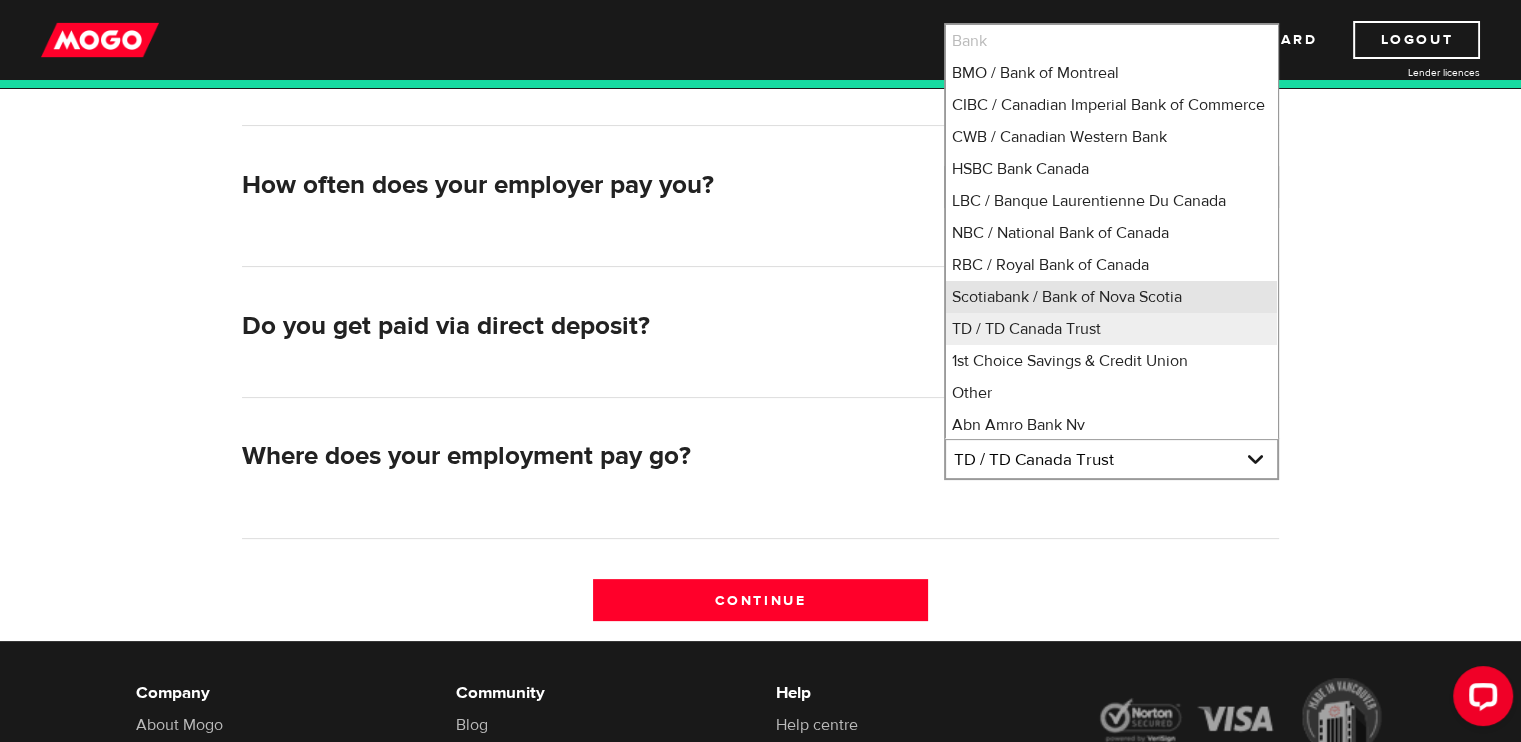 click on "Scotiabank / Bank of Nova Scotia" at bounding box center [1111, 297] 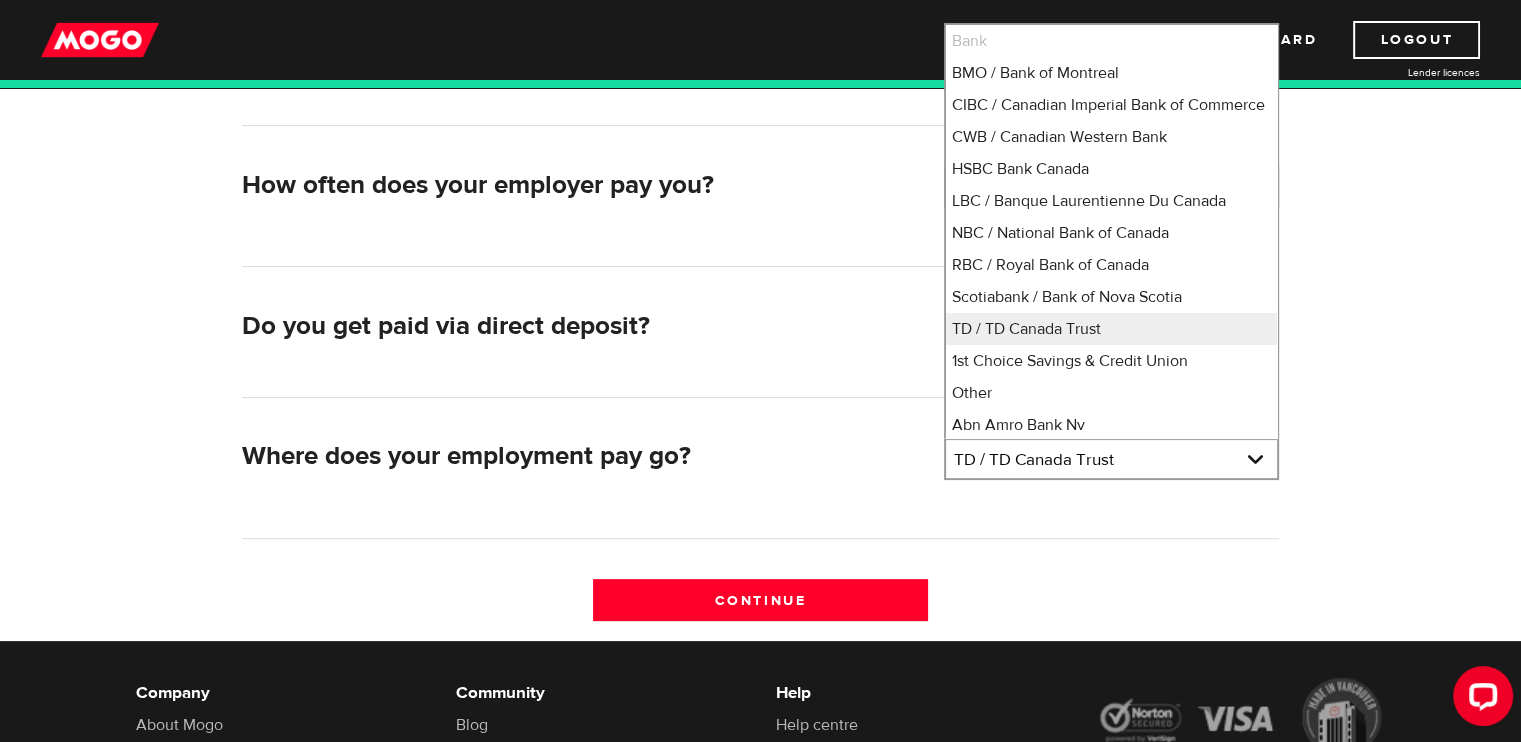 select on "2" 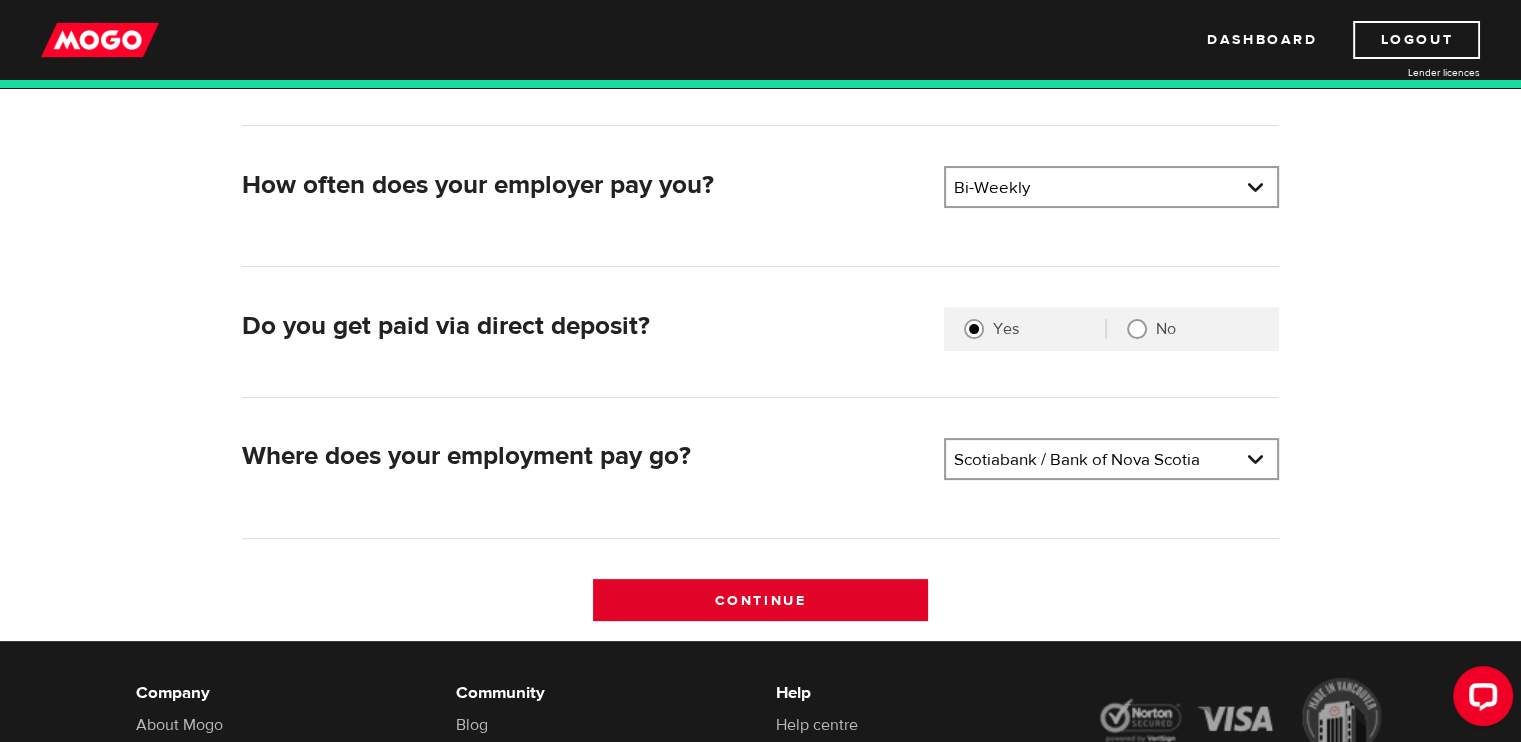 click on "Continue" at bounding box center [760, 600] 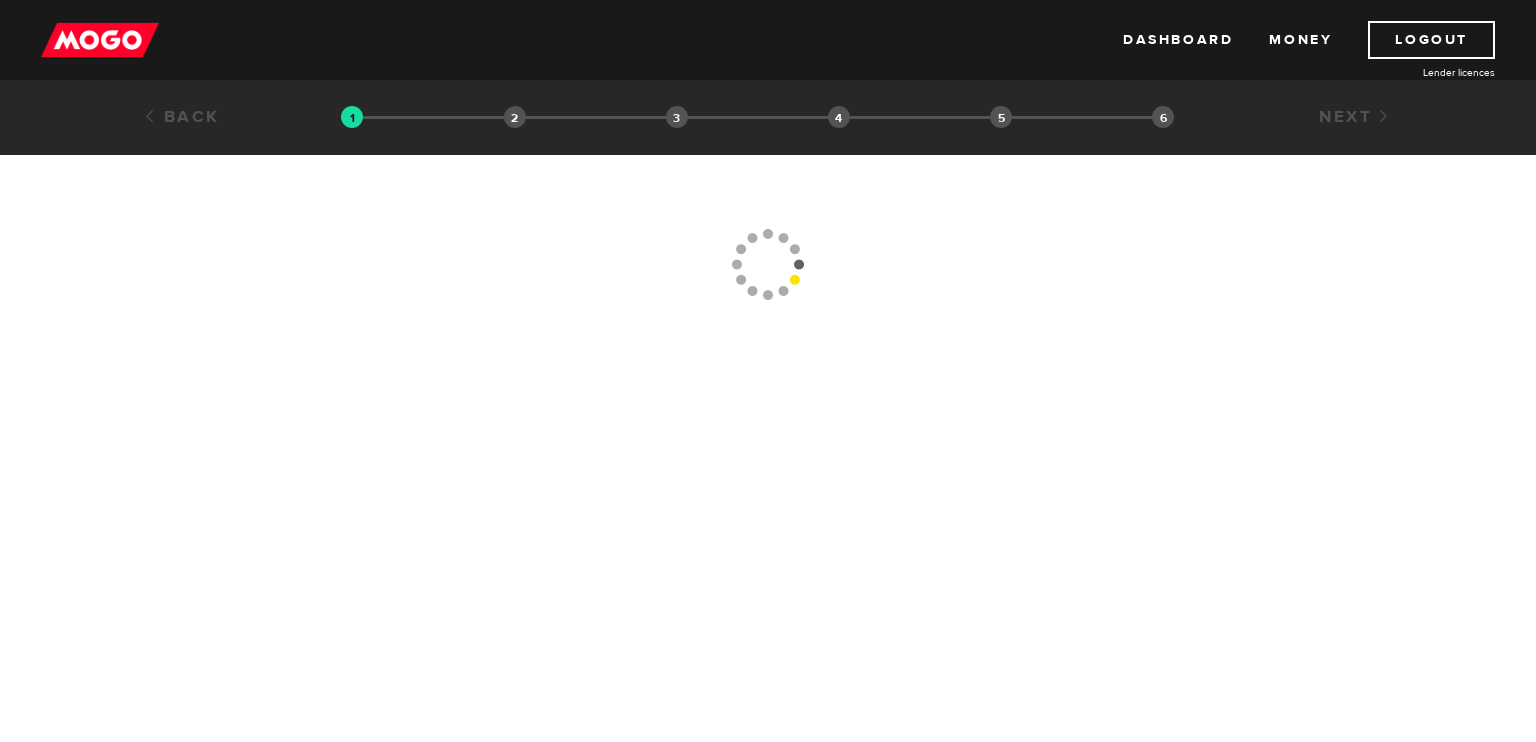 scroll, scrollTop: 0, scrollLeft: 0, axis: both 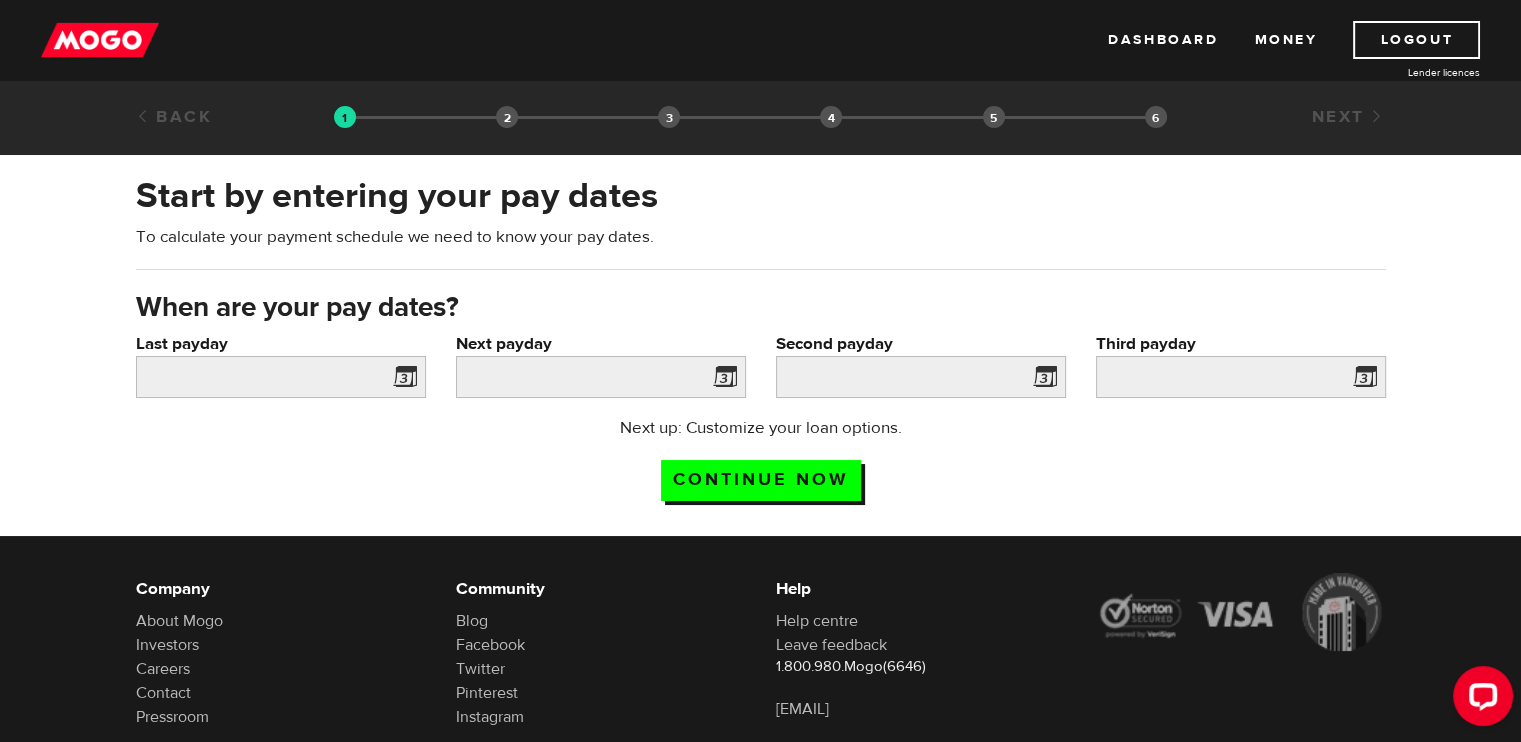 click at bounding box center [401, 380] 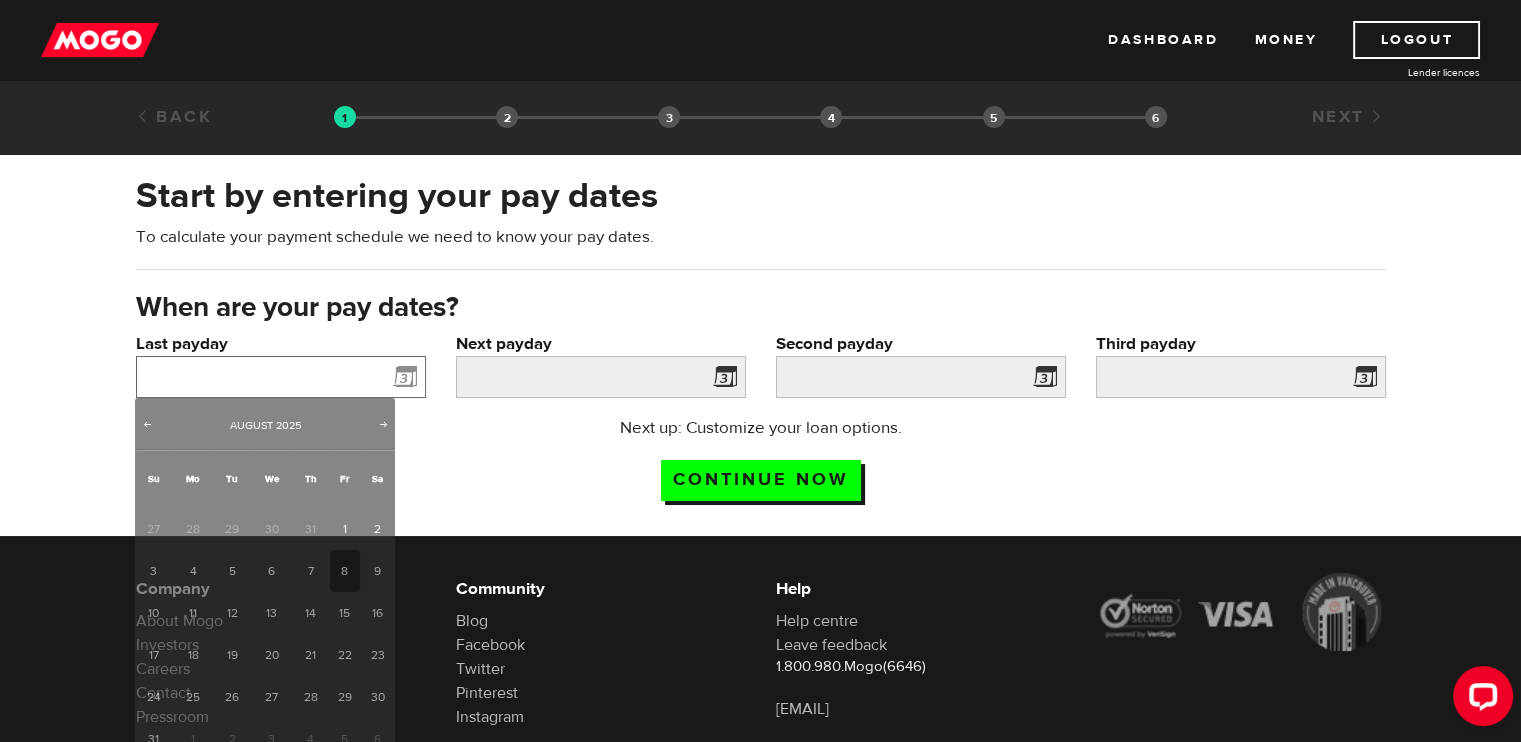 click on "Last payday" at bounding box center (281, 377) 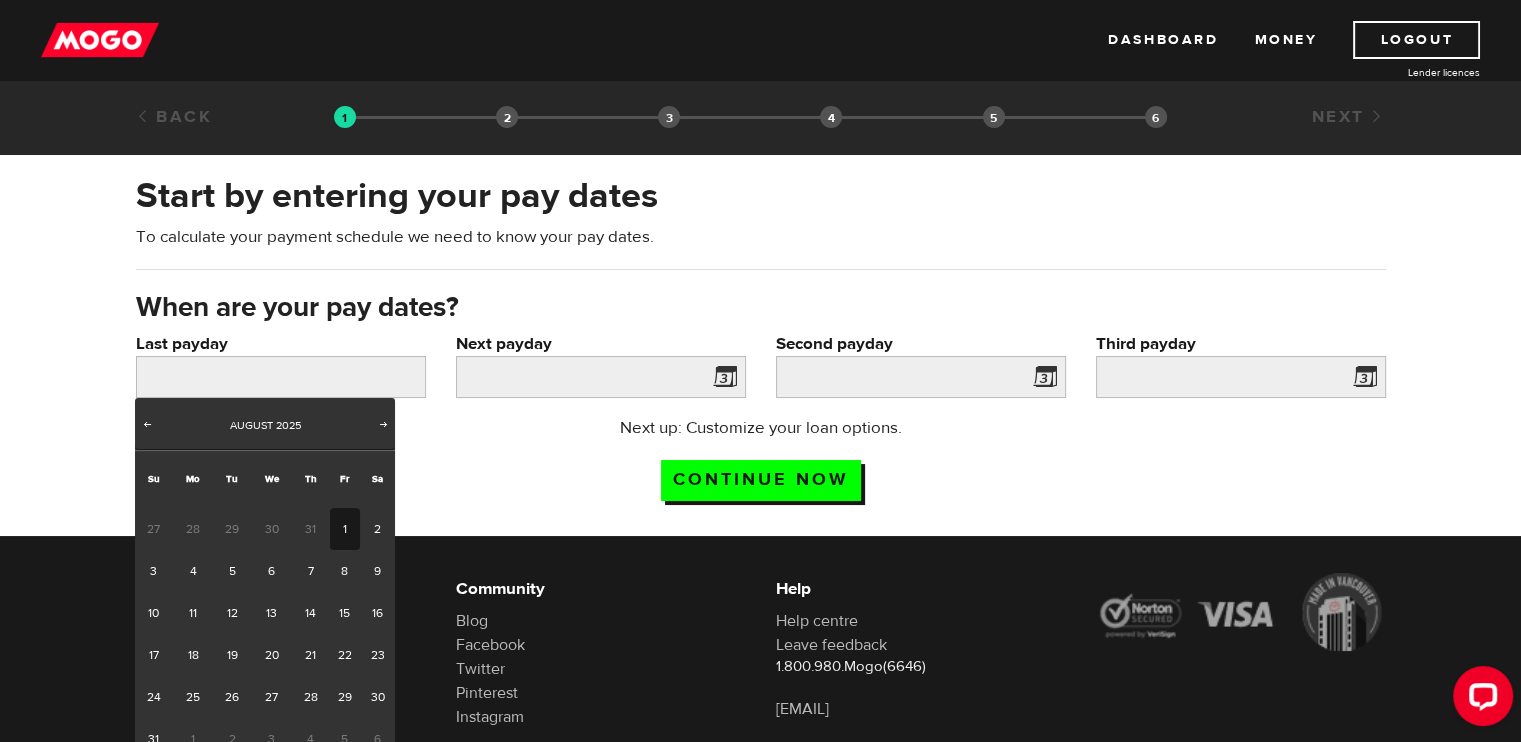 click on "1" at bounding box center [345, 529] 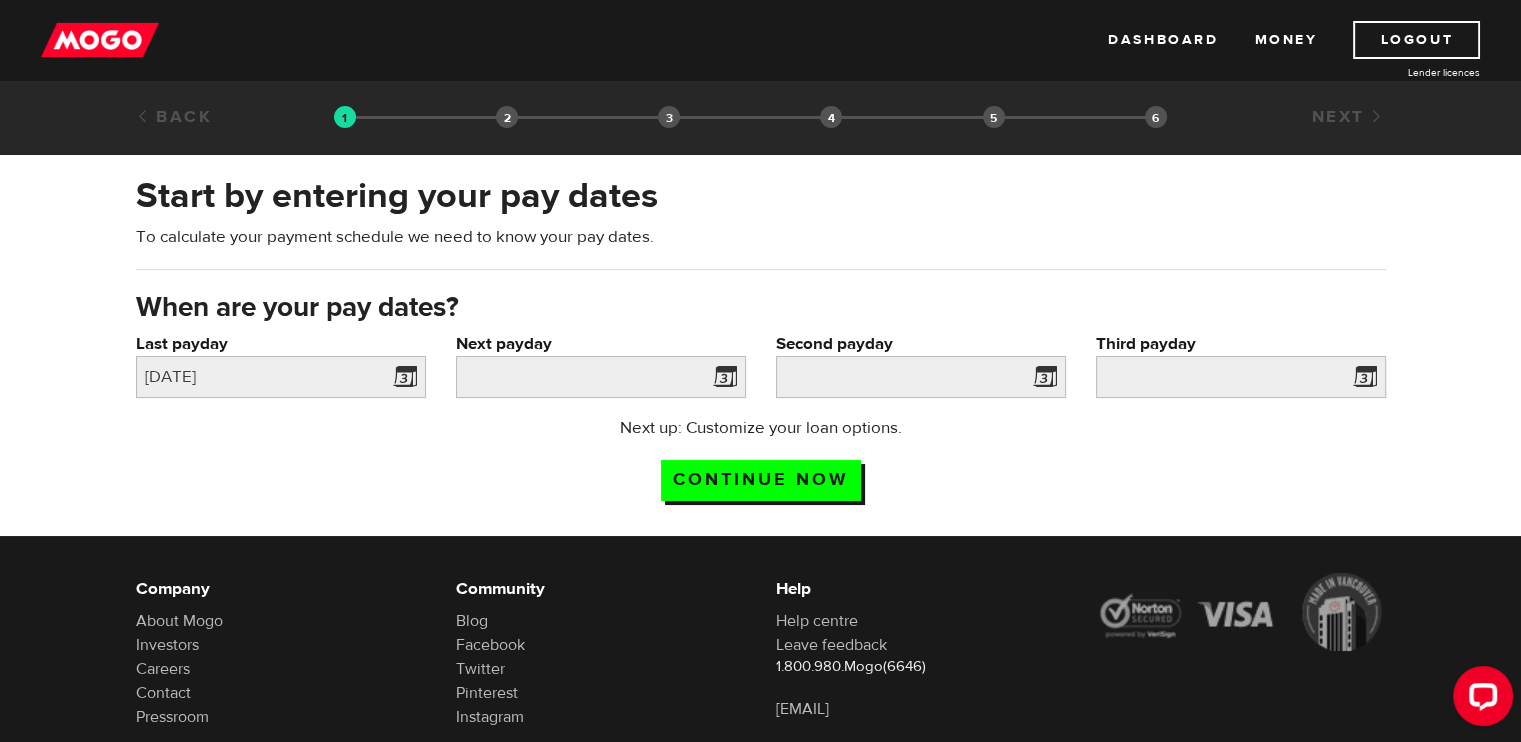 click at bounding box center (721, 380) 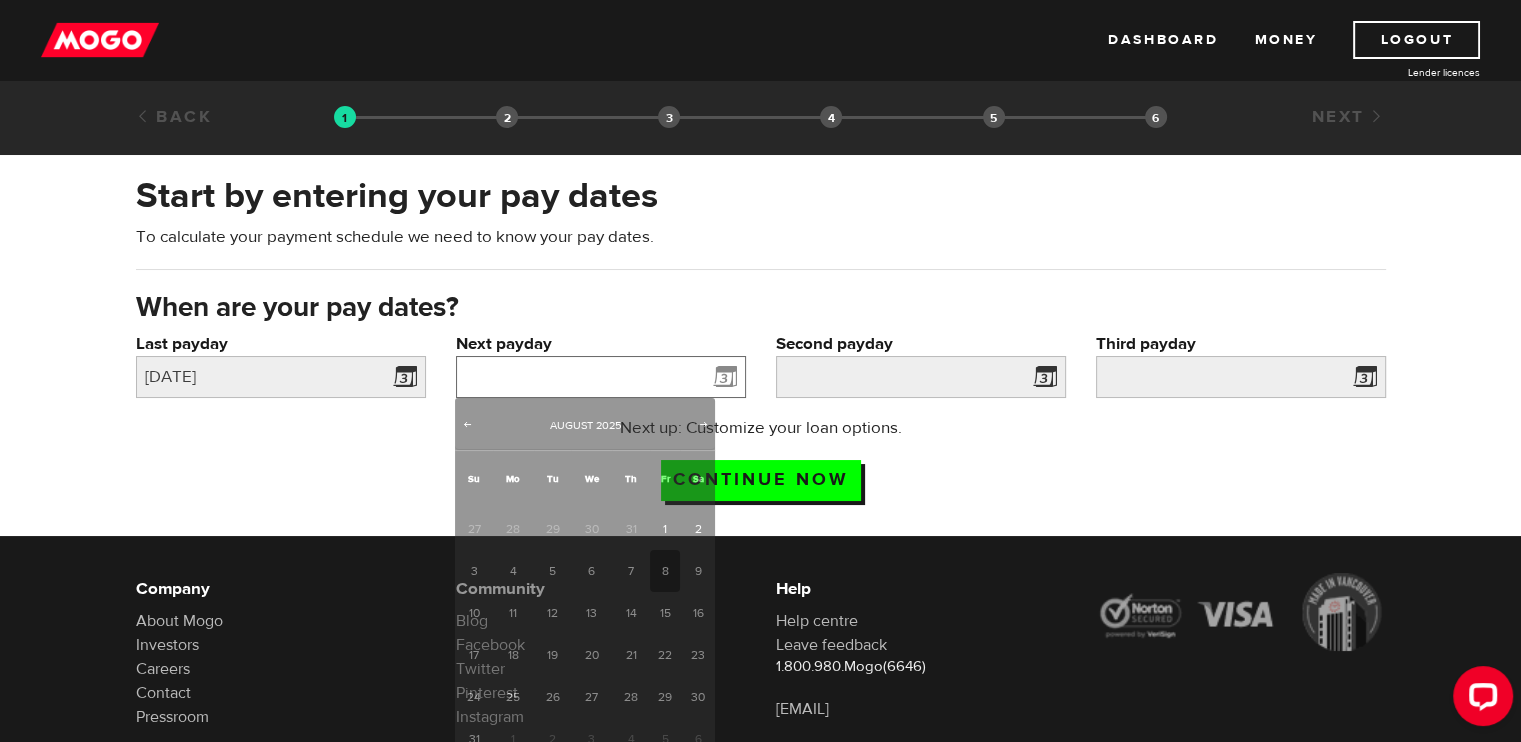 click on "Next payday" at bounding box center [601, 377] 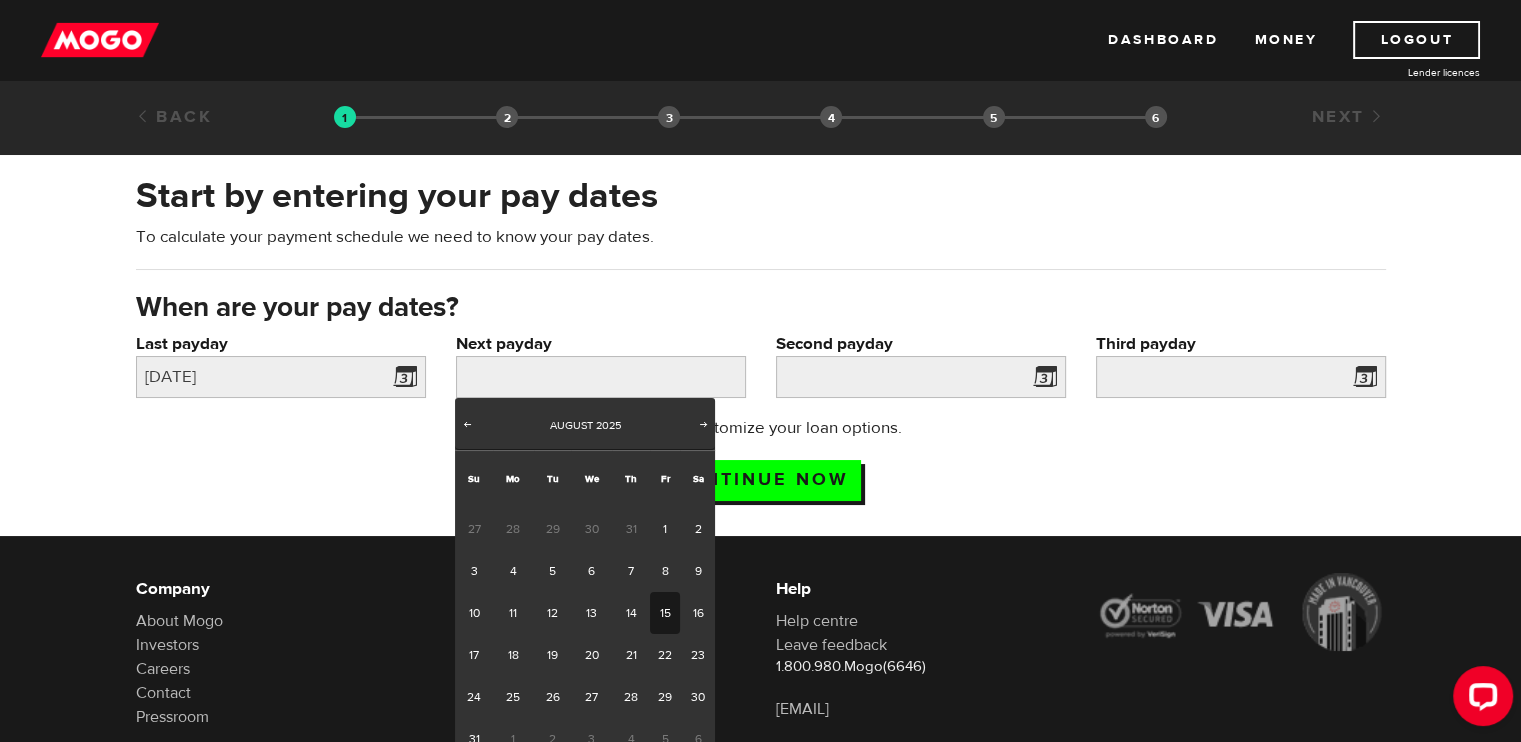click on "15" at bounding box center [665, 613] 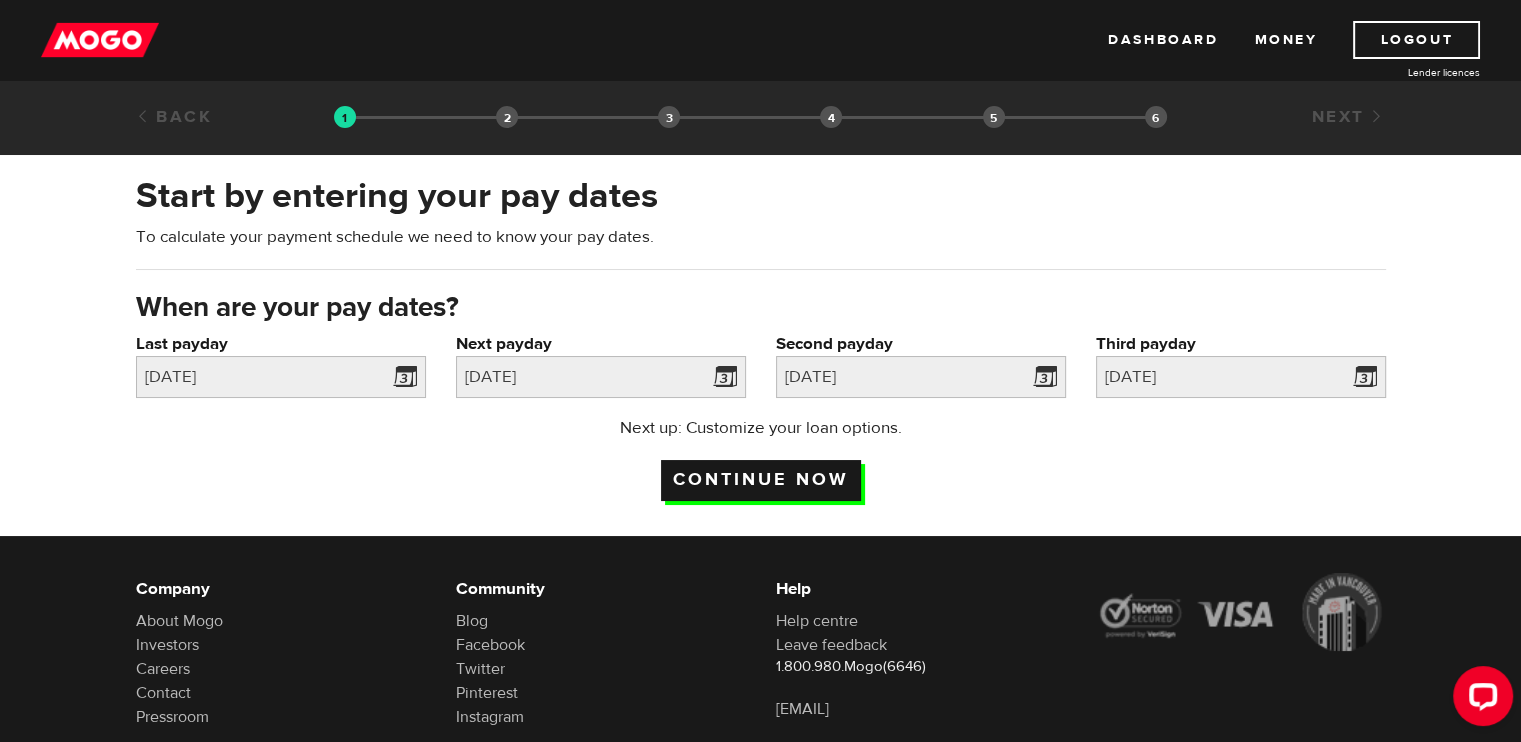 click on "Continue now" at bounding box center (761, 480) 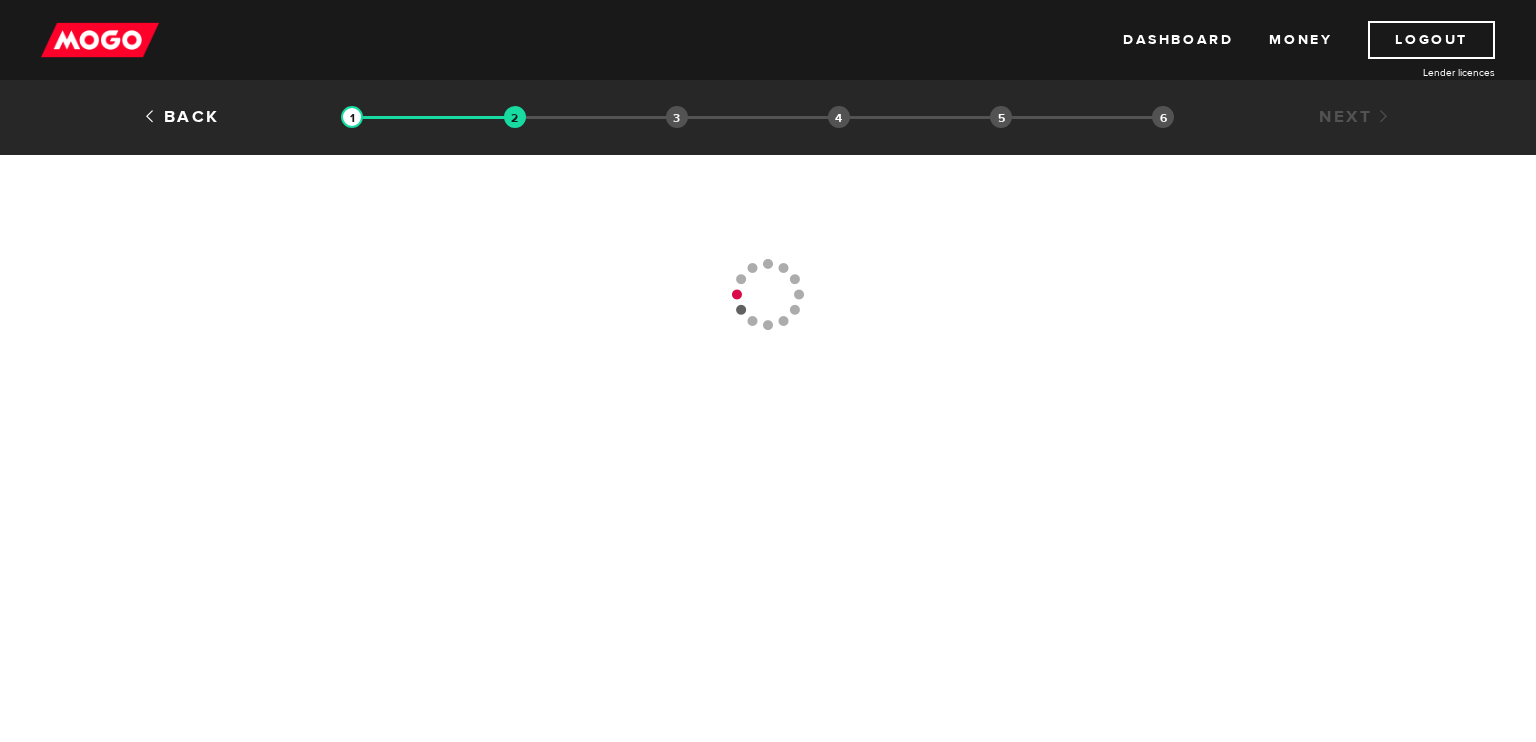 scroll, scrollTop: 0, scrollLeft: 0, axis: both 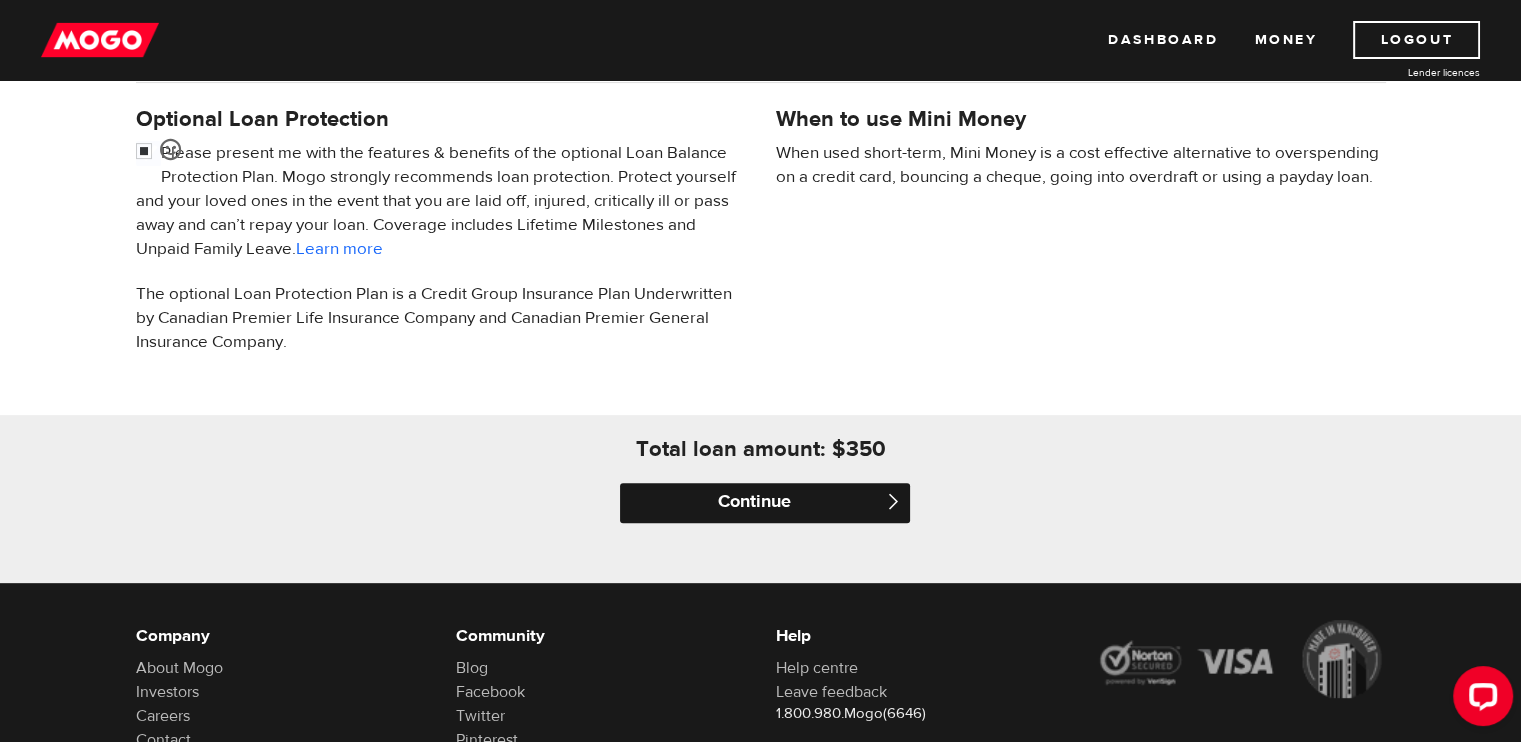 click on "Continue" at bounding box center [765, 503] 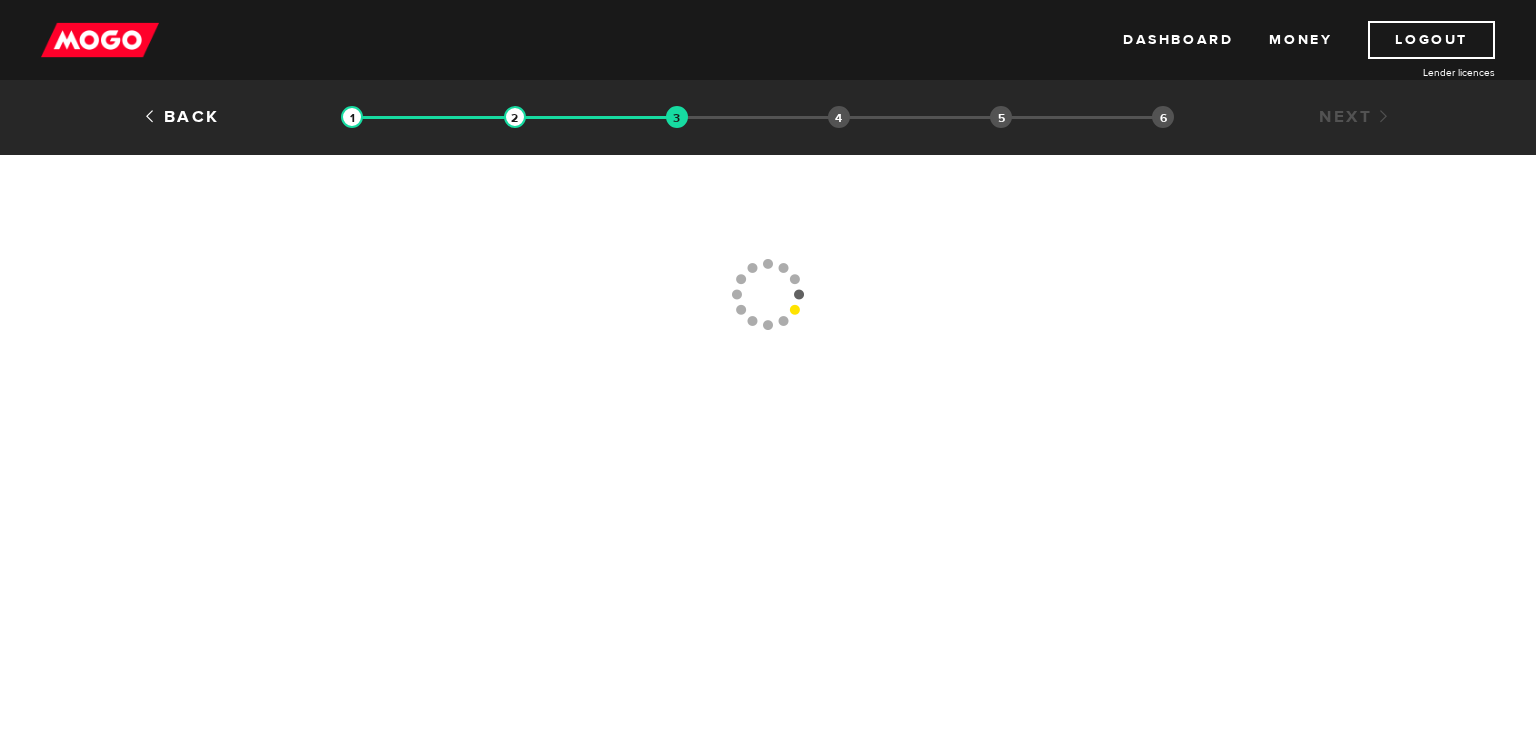 scroll, scrollTop: 0, scrollLeft: 0, axis: both 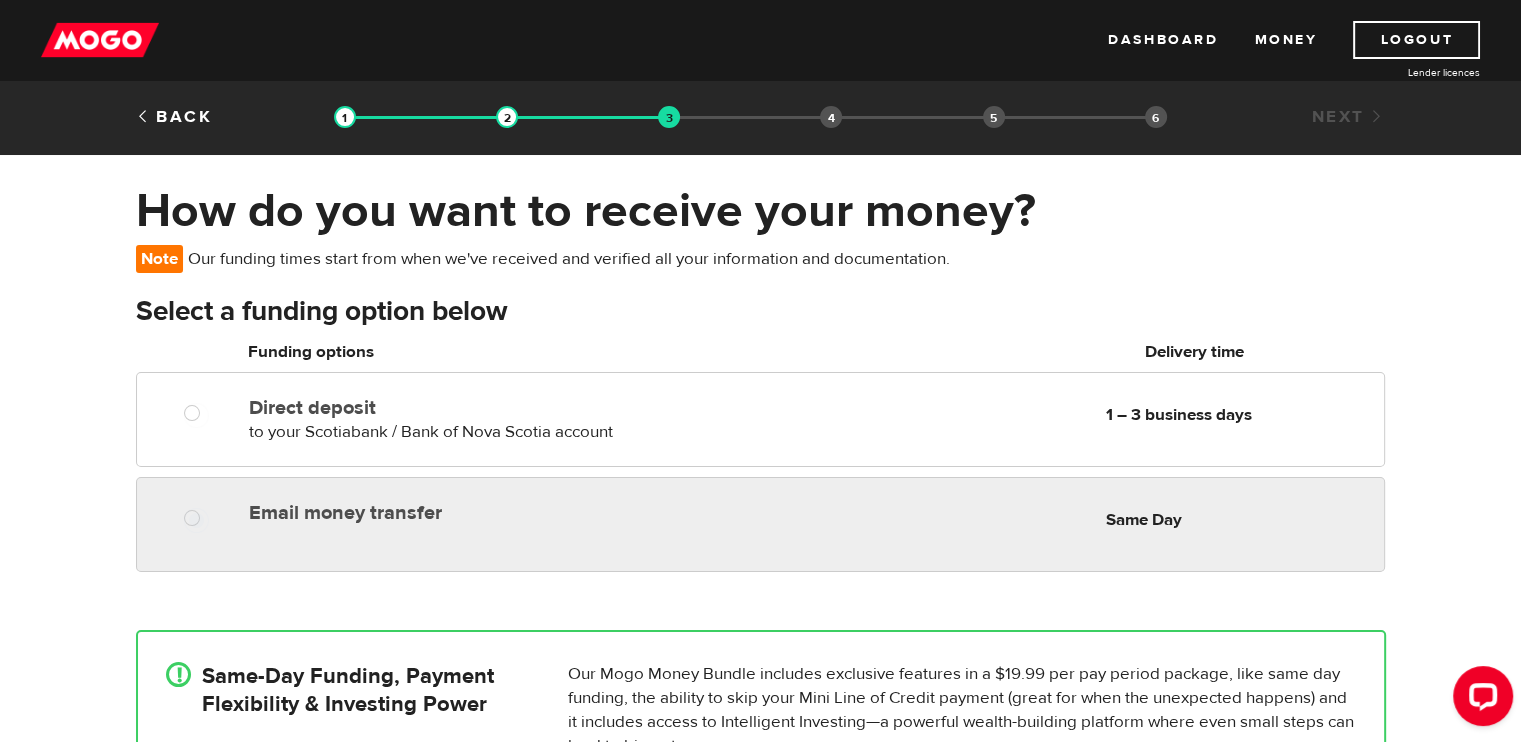 radio on "true" 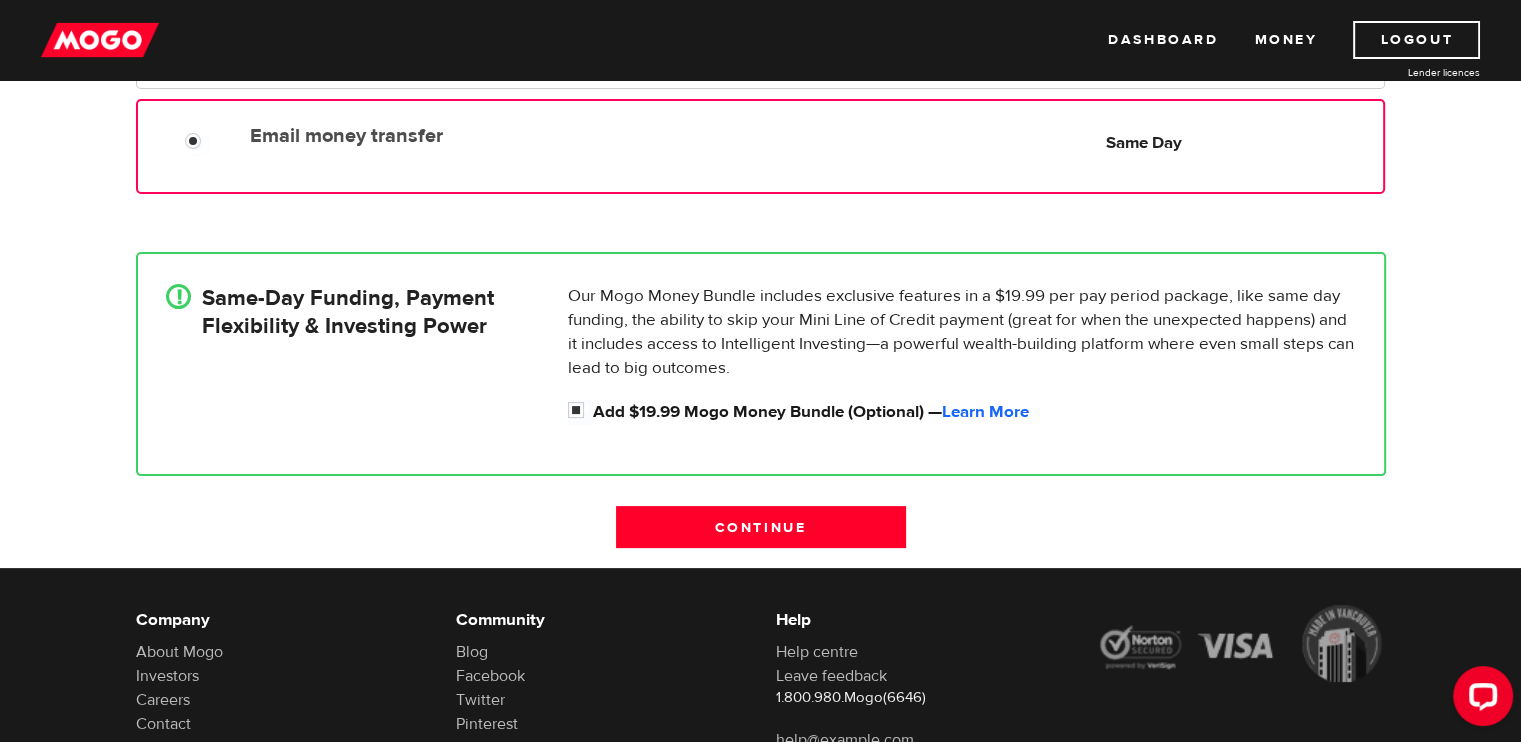scroll, scrollTop: 376, scrollLeft: 0, axis: vertical 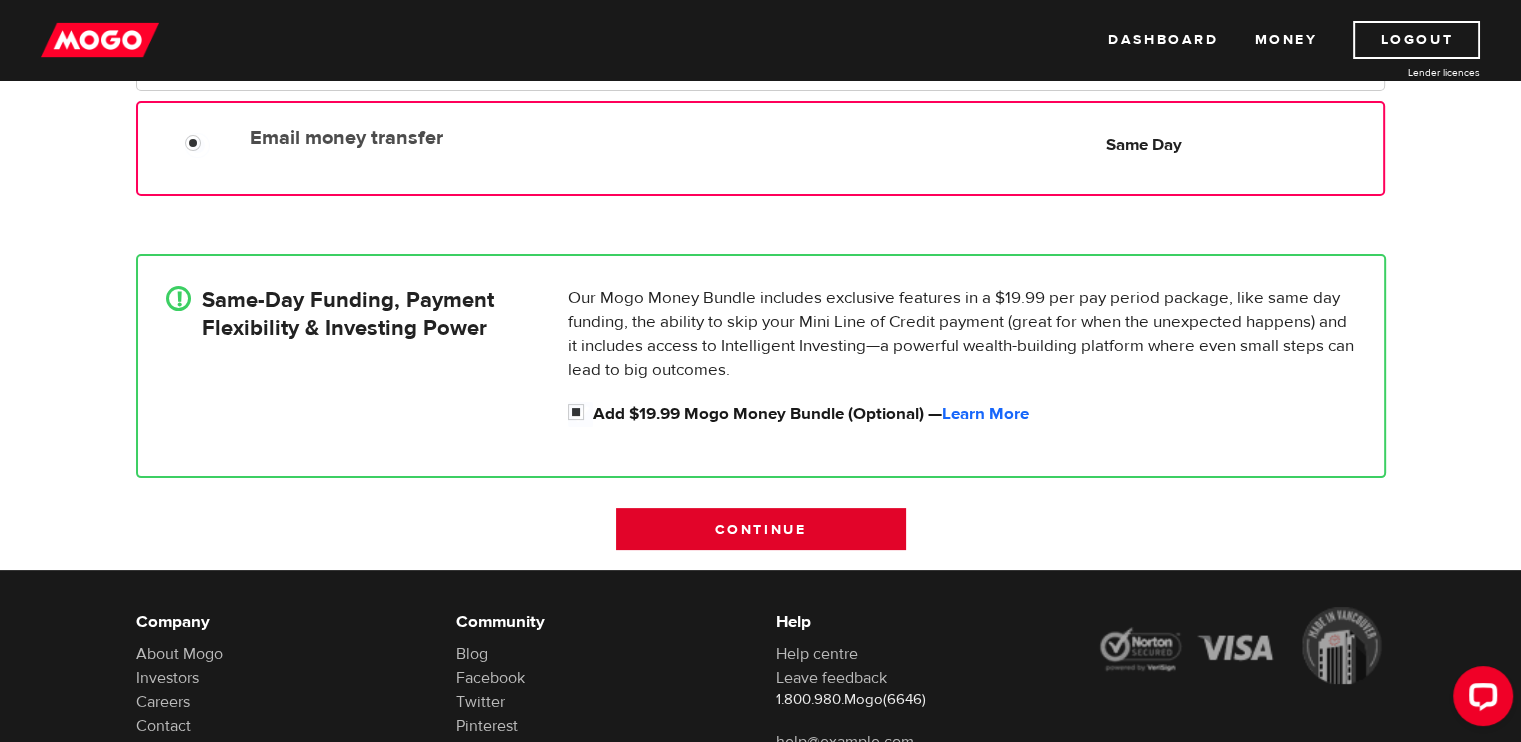 click on "Continue" at bounding box center [761, 529] 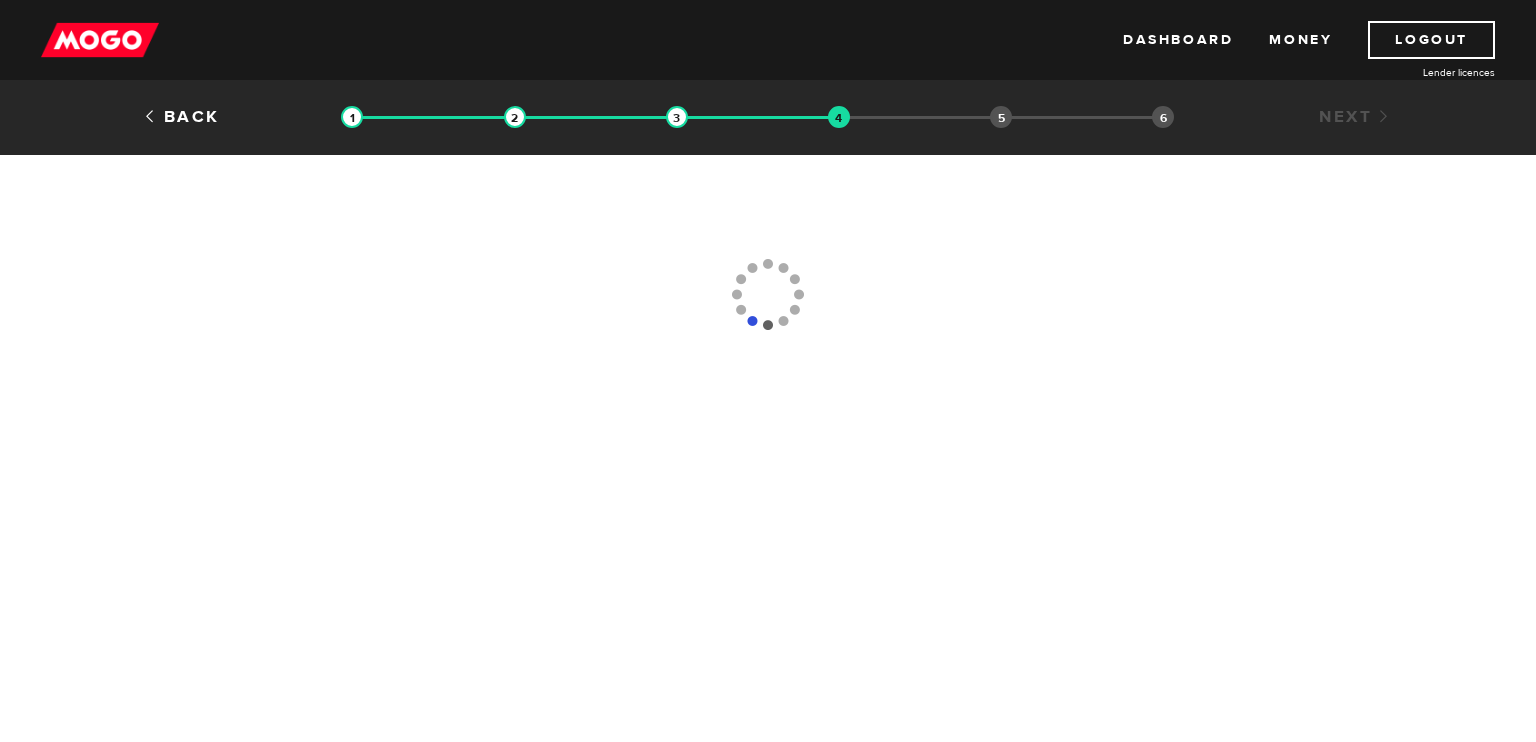 scroll, scrollTop: 0, scrollLeft: 0, axis: both 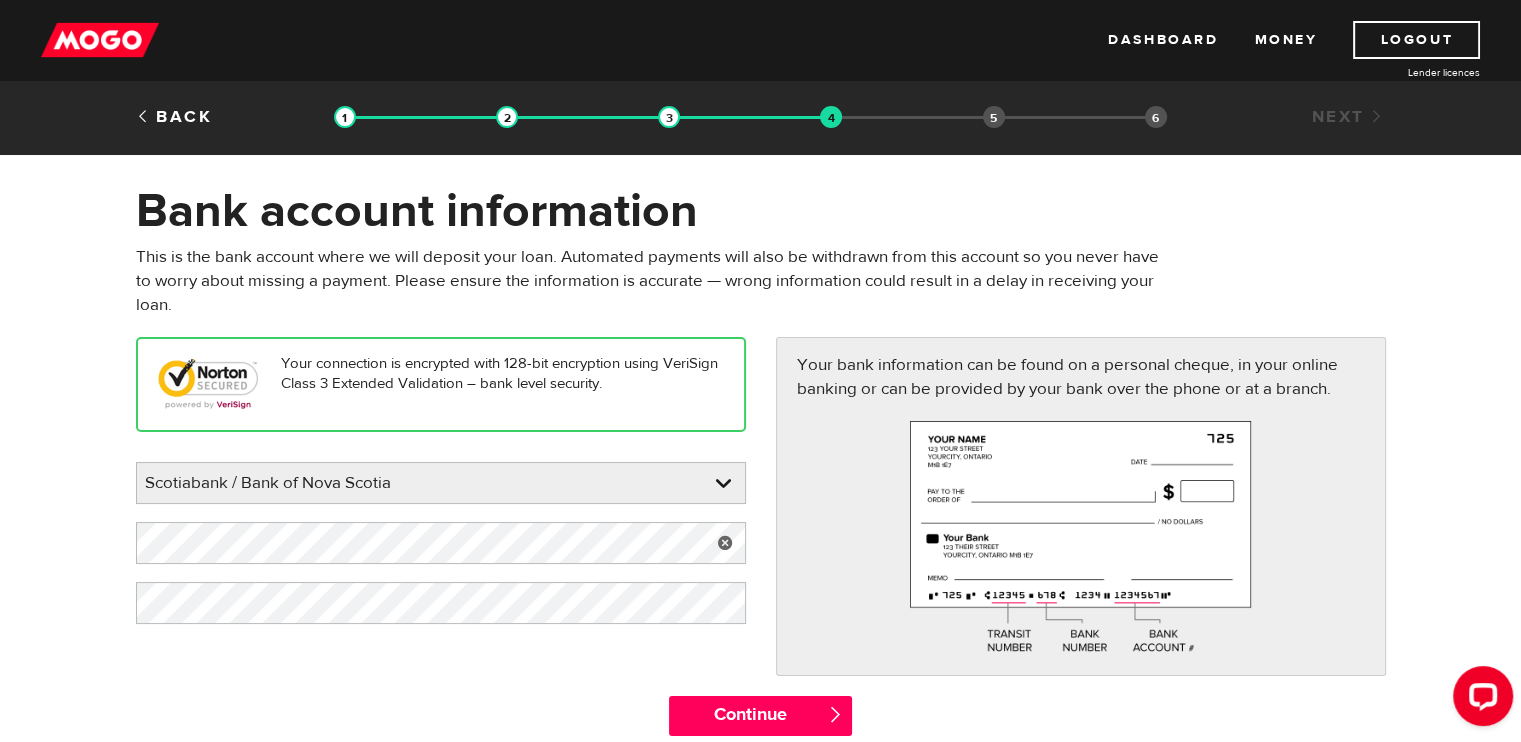click at bounding box center (725, 543) 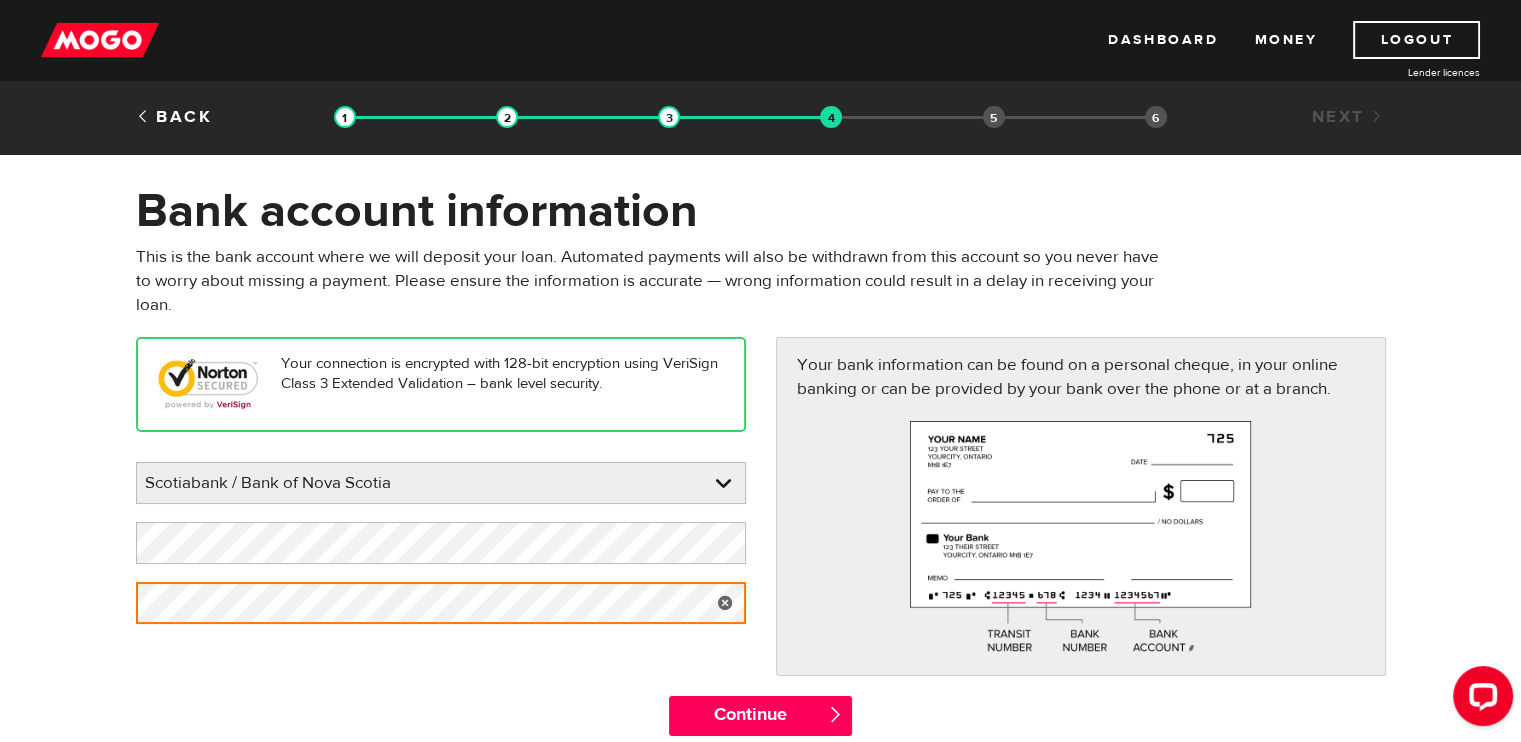 click at bounding box center (725, 603) 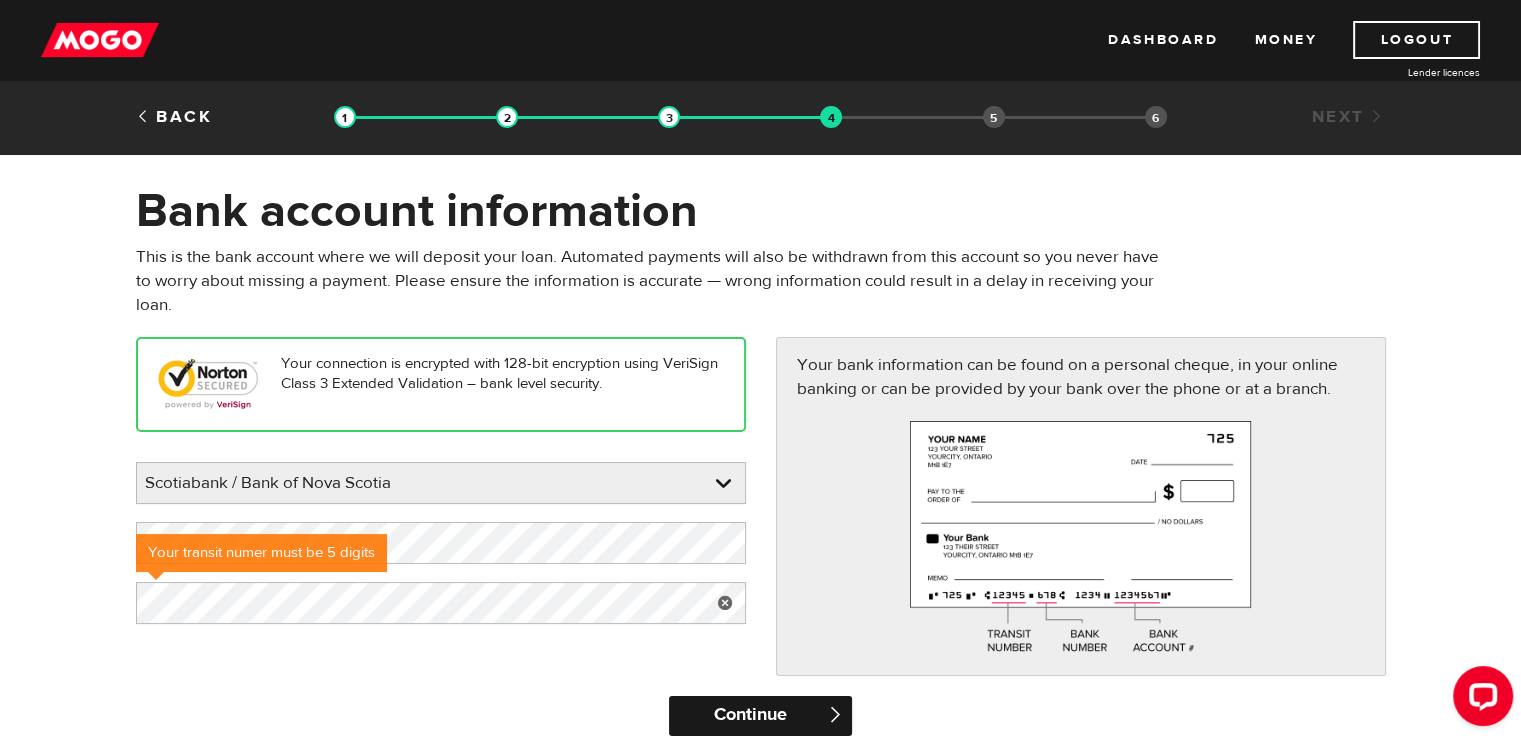 click on "Continue" at bounding box center [760, 716] 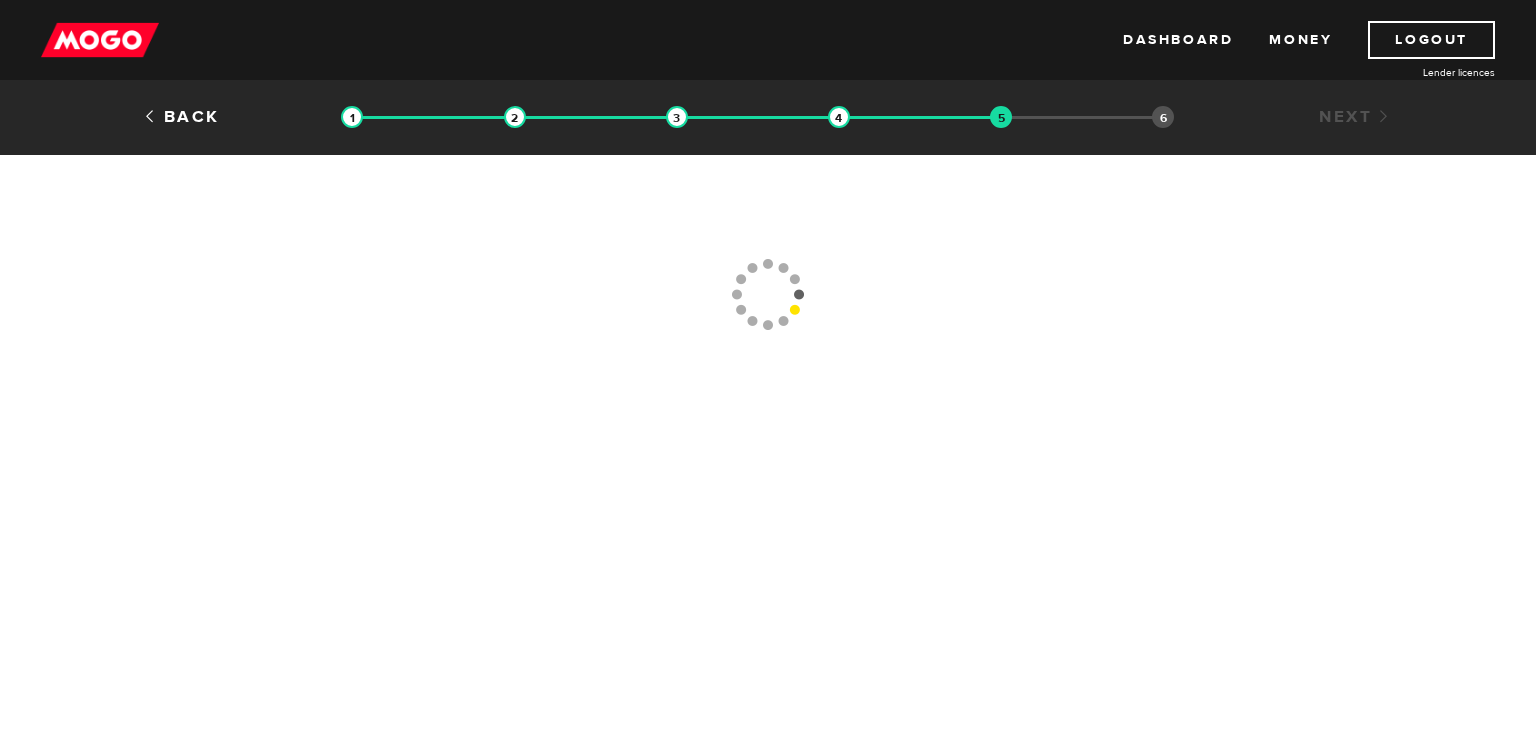 scroll, scrollTop: 0, scrollLeft: 0, axis: both 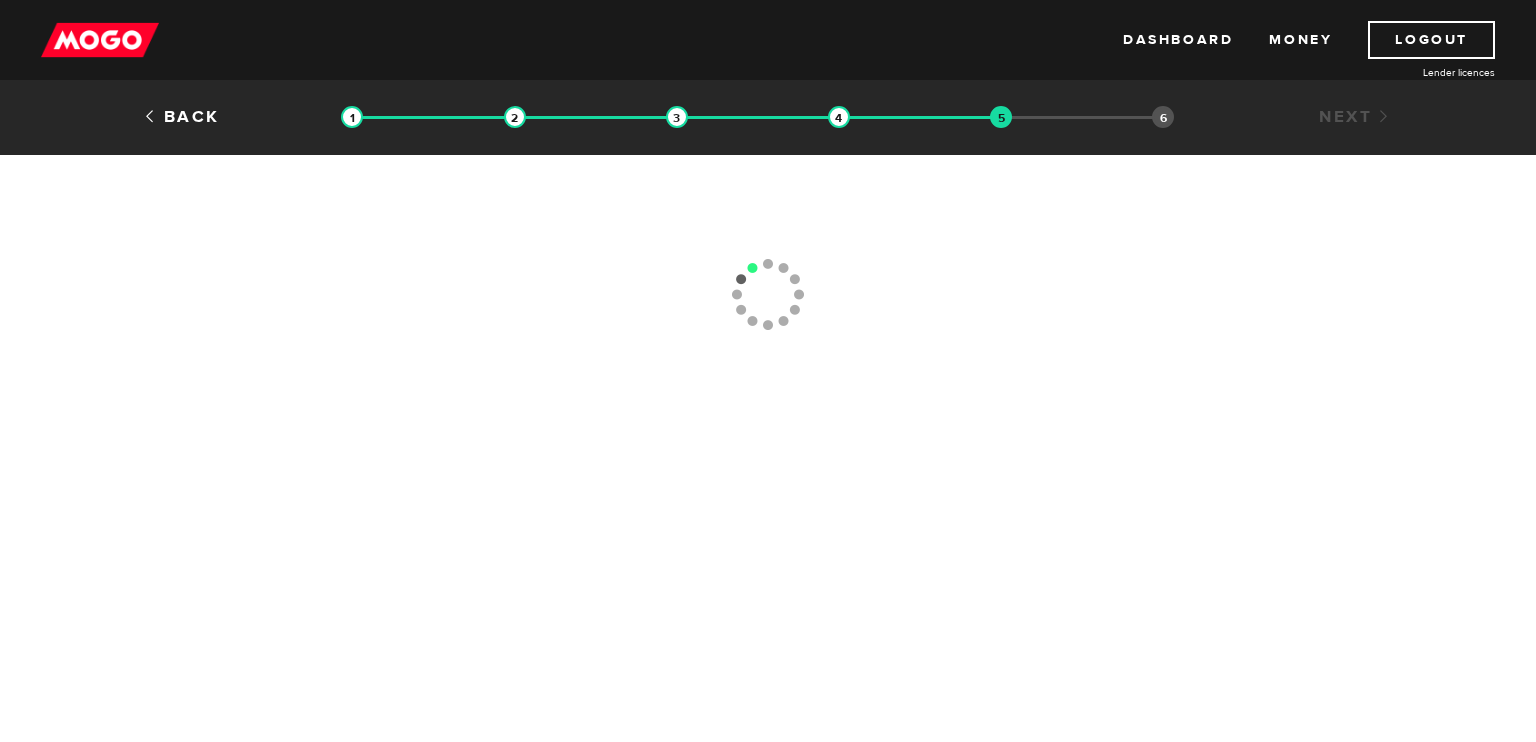 type on "[PHONE]" 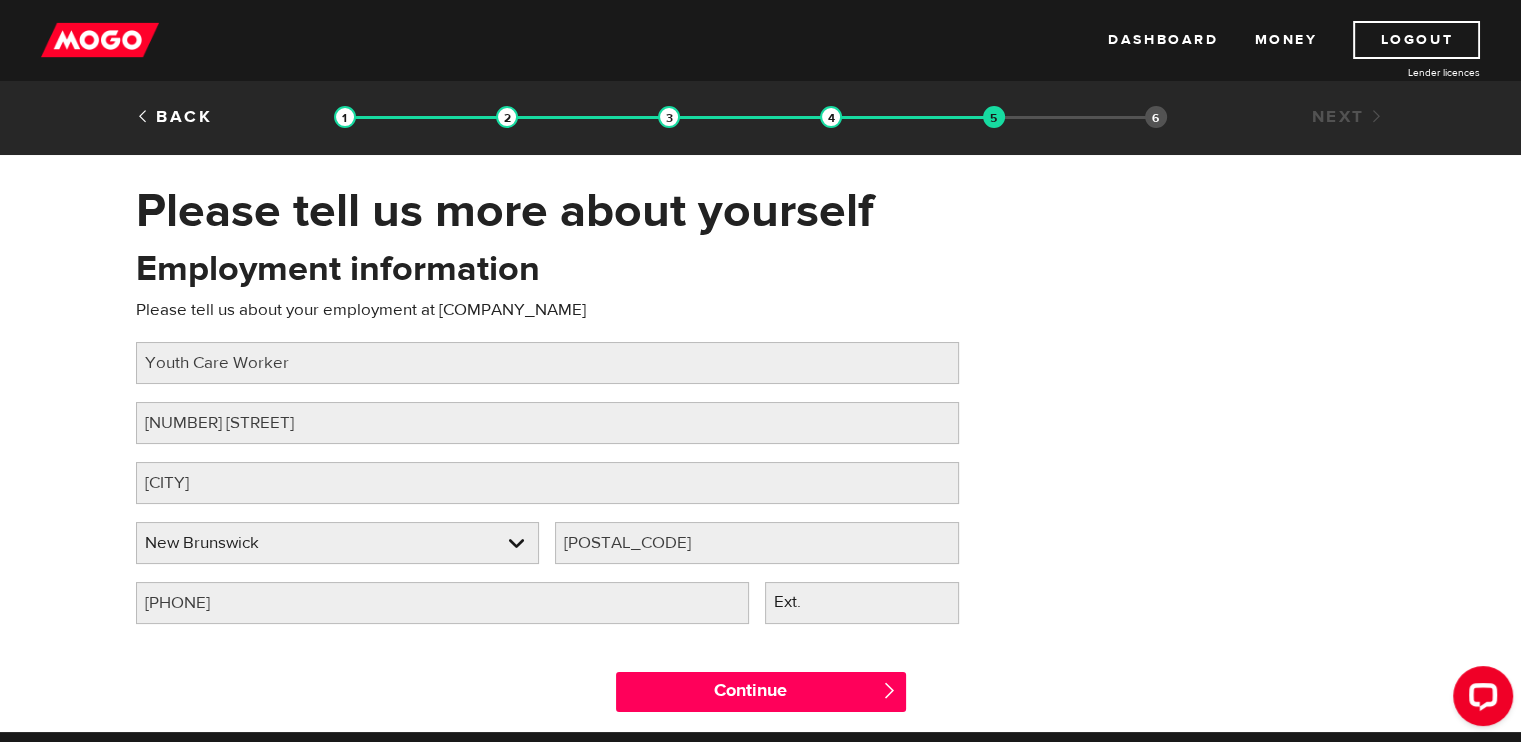 scroll, scrollTop: 0, scrollLeft: 0, axis: both 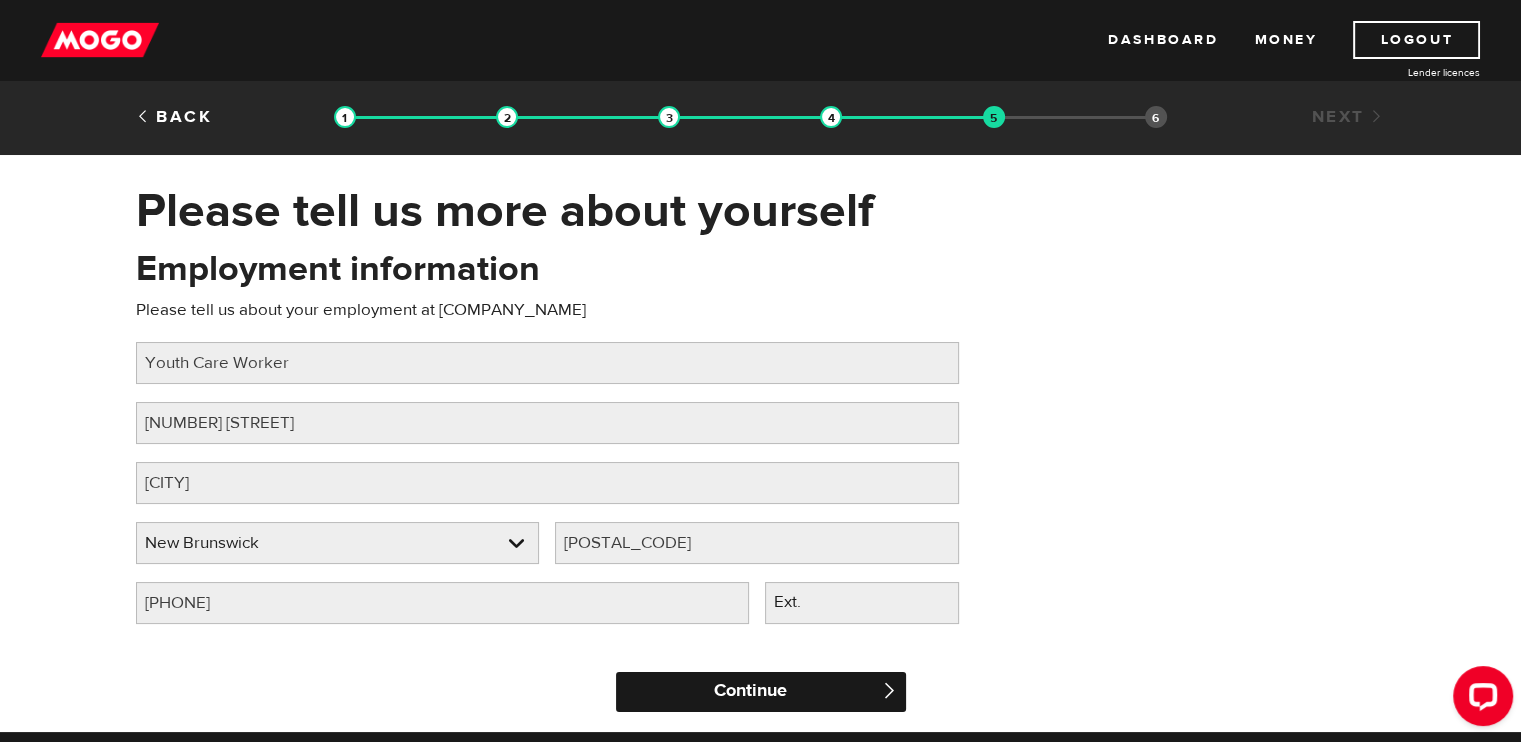 drag, startPoint x: 0, startPoint y: 0, endPoint x: 680, endPoint y: 688, distance: 967.3386 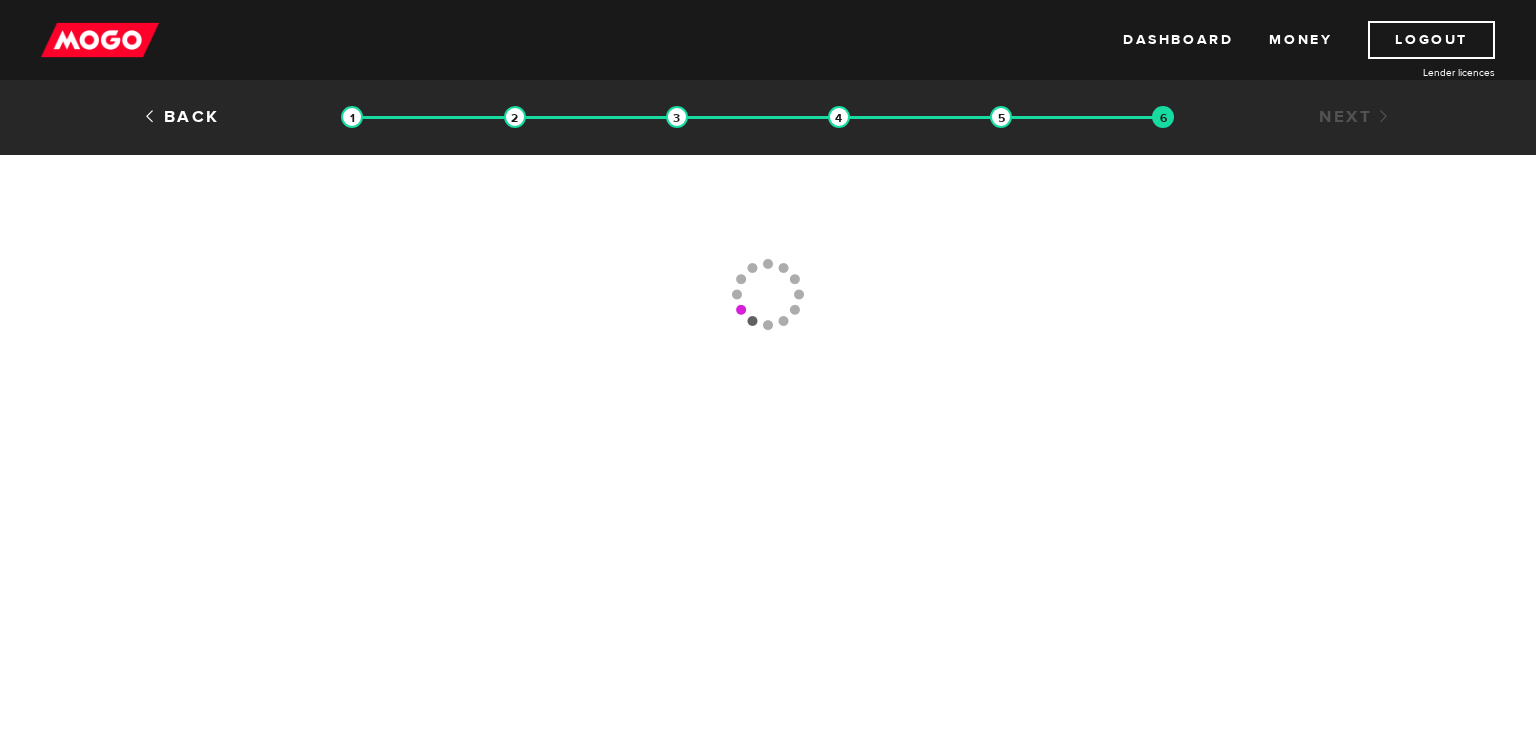 scroll, scrollTop: 0, scrollLeft: 0, axis: both 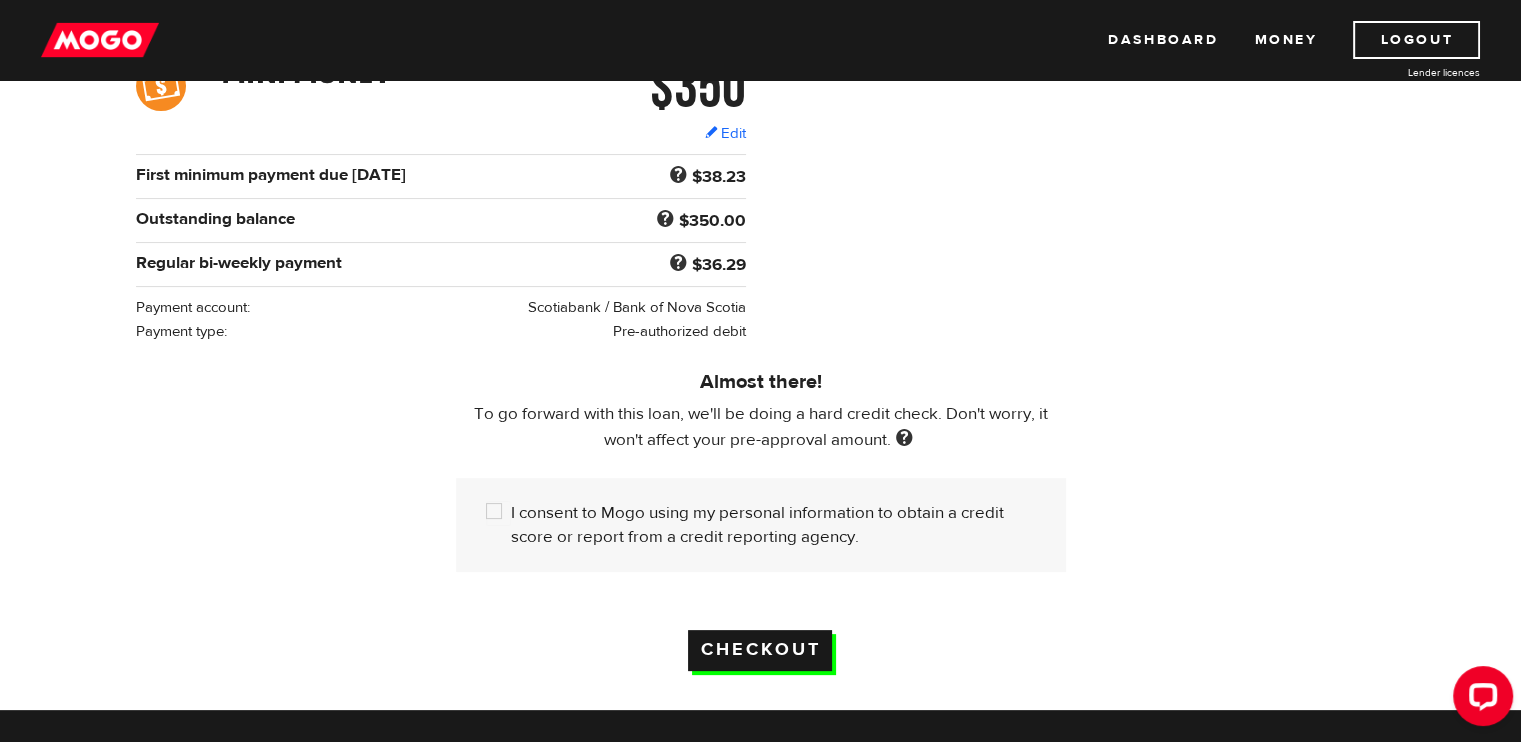 click on "Checkout" at bounding box center (760, 650) 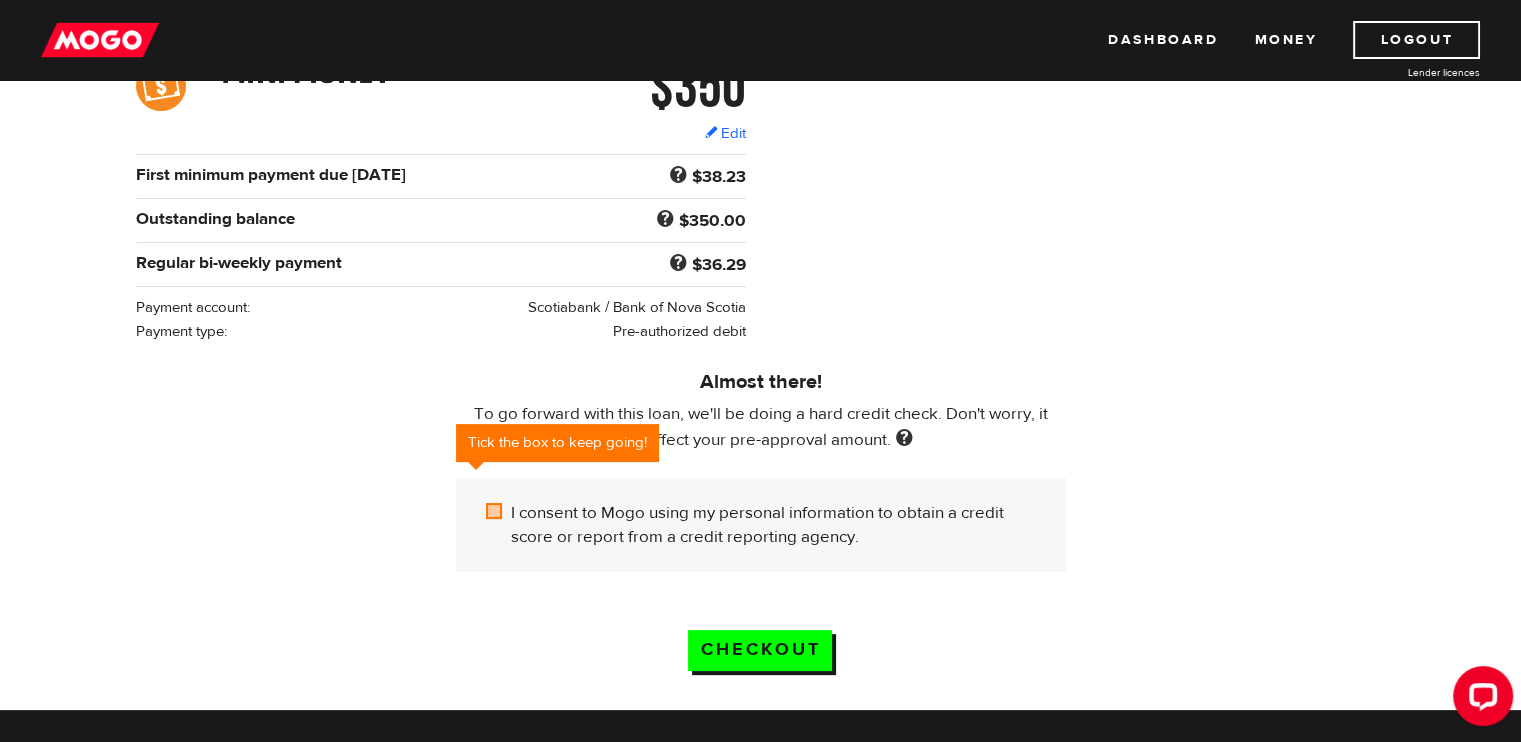 click on "I consent to Mogo using my personal information to obtain a credit score or report from a credit reporting agency." at bounding box center [498, 513] 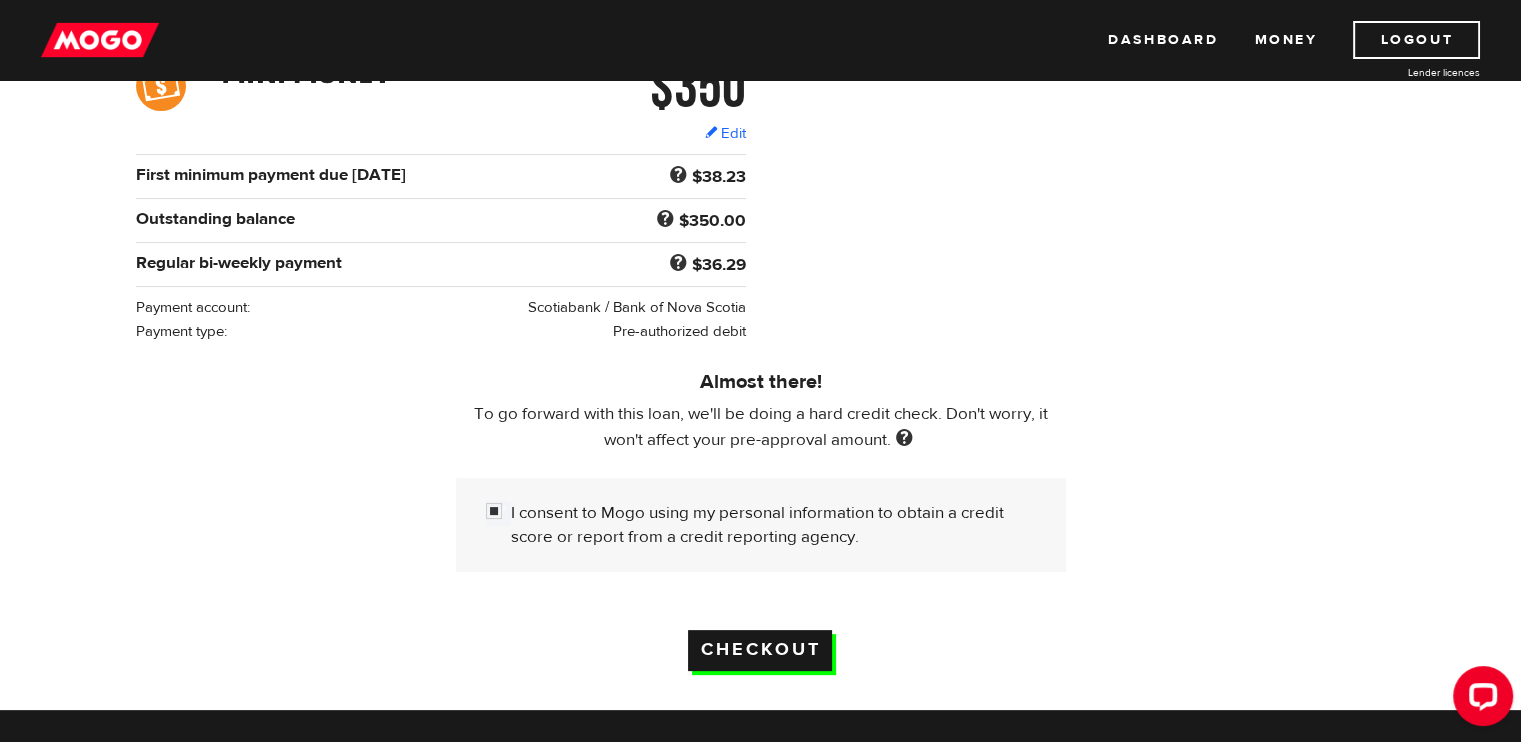 click on "Checkout" at bounding box center (760, 650) 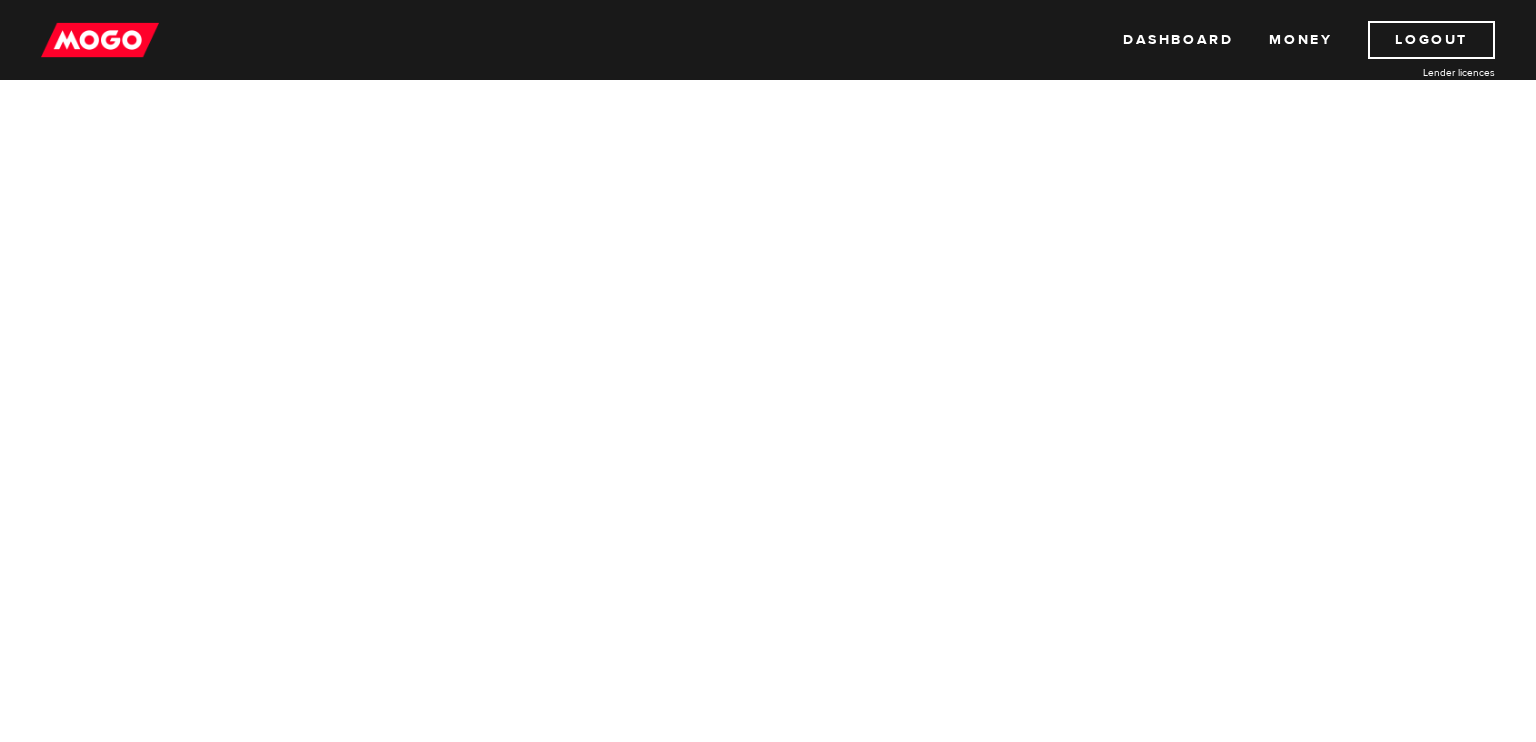 scroll, scrollTop: 0, scrollLeft: 0, axis: both 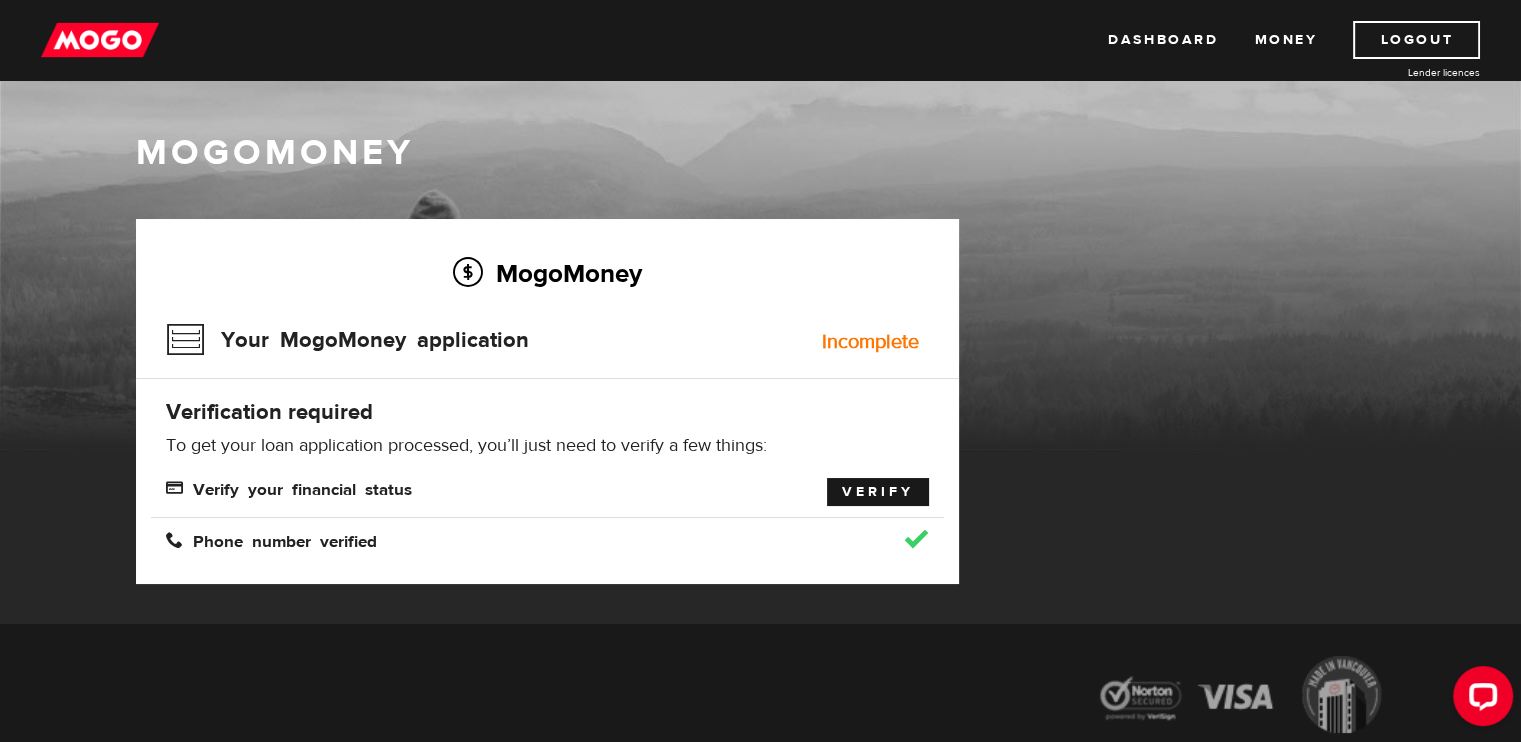 click on "Verify" at bounding box center [878, 492] 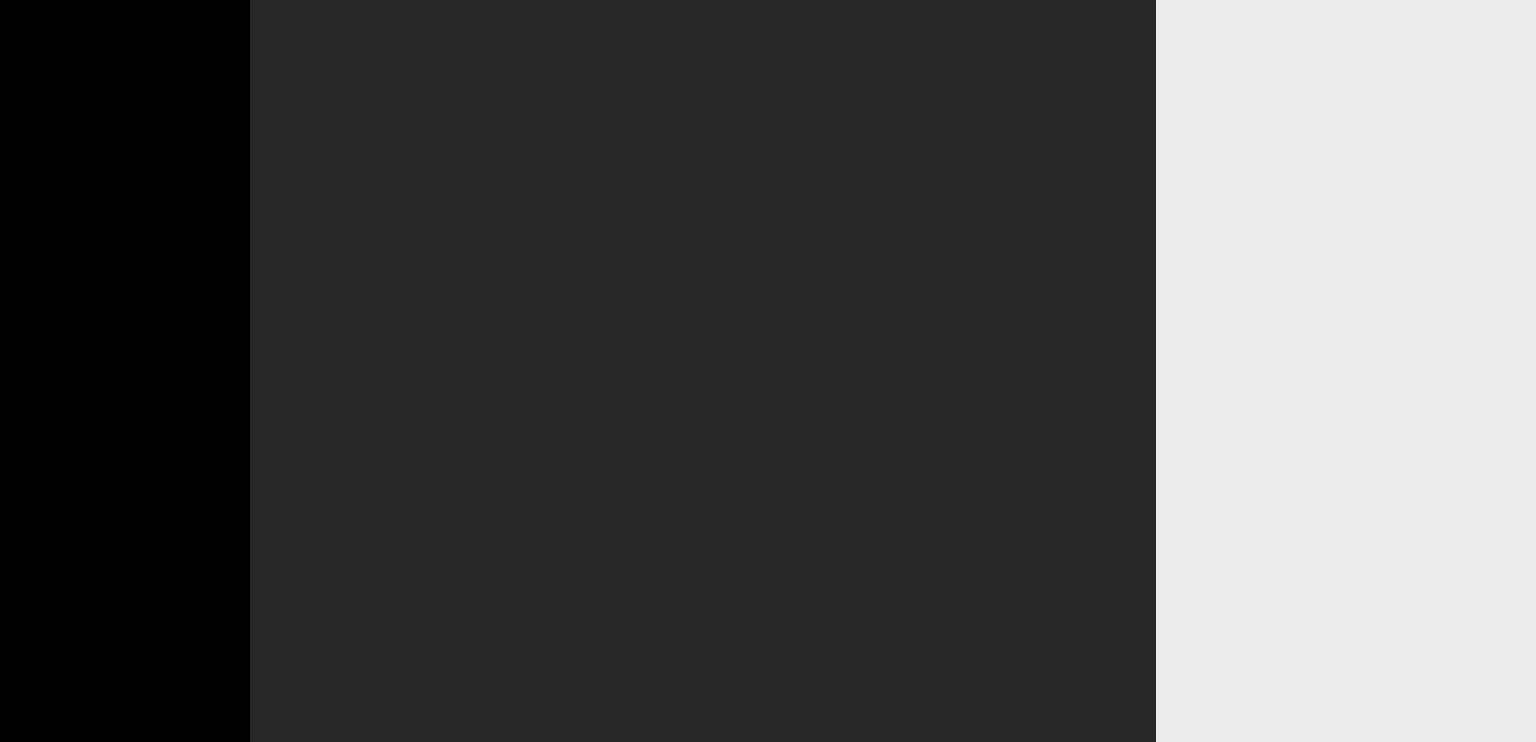 scroll, scrollTop: 0, scrollLeft: 0, axis: both 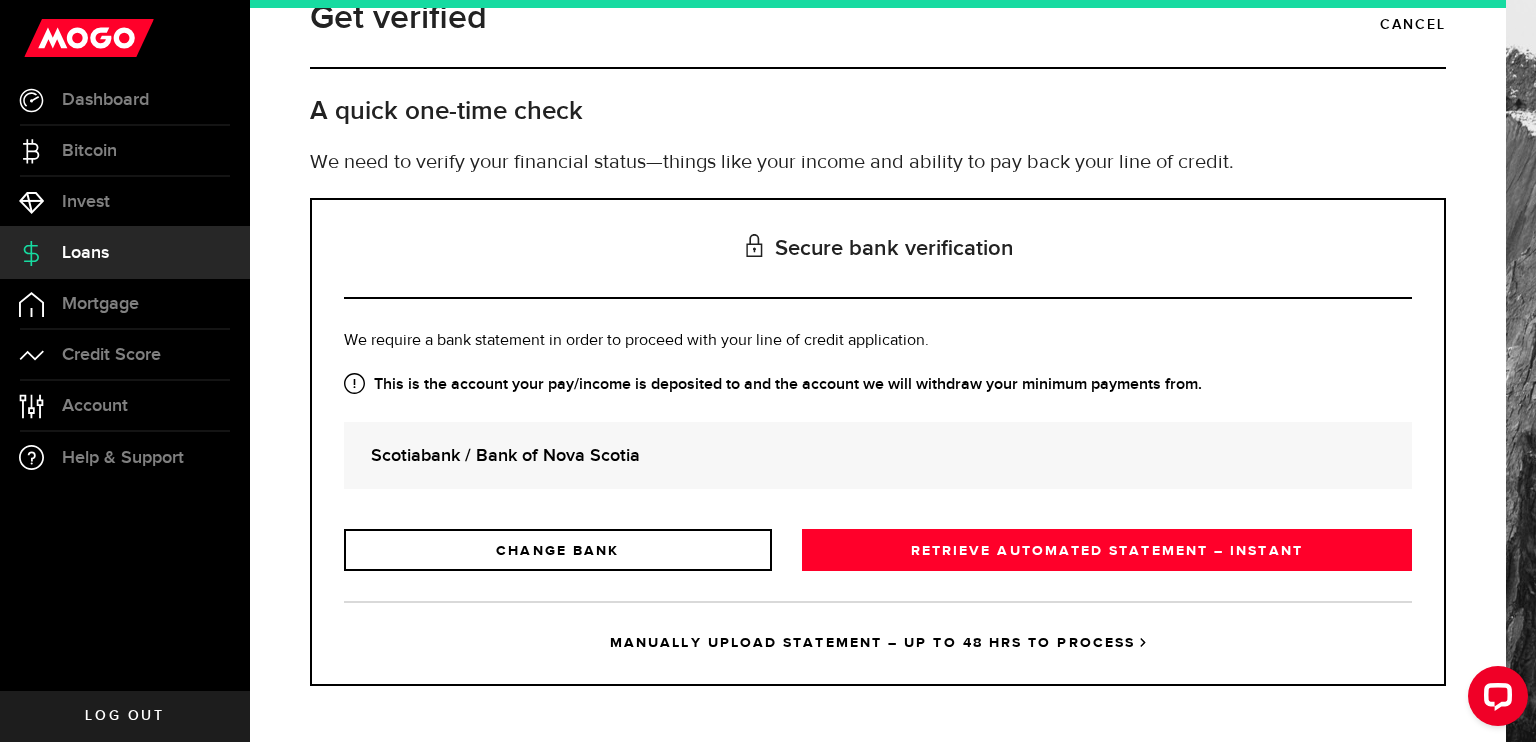 click on "Scotiabank / Bank of Nova Scotia" at bounding box center [878, 455] 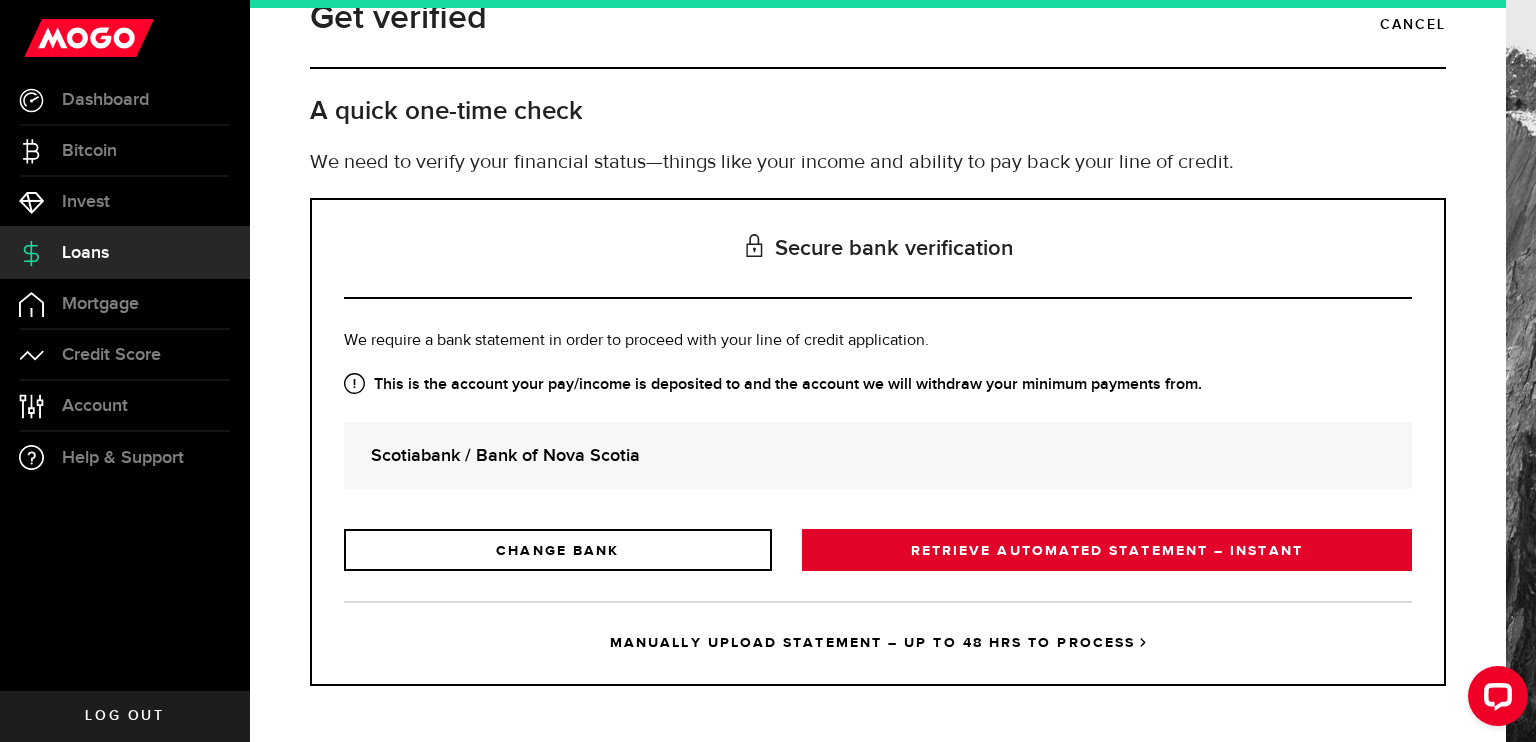 click on "RETRIEVE AUTOMATED STATEMENT – INSTANT" at bounding box center (1107, 550) 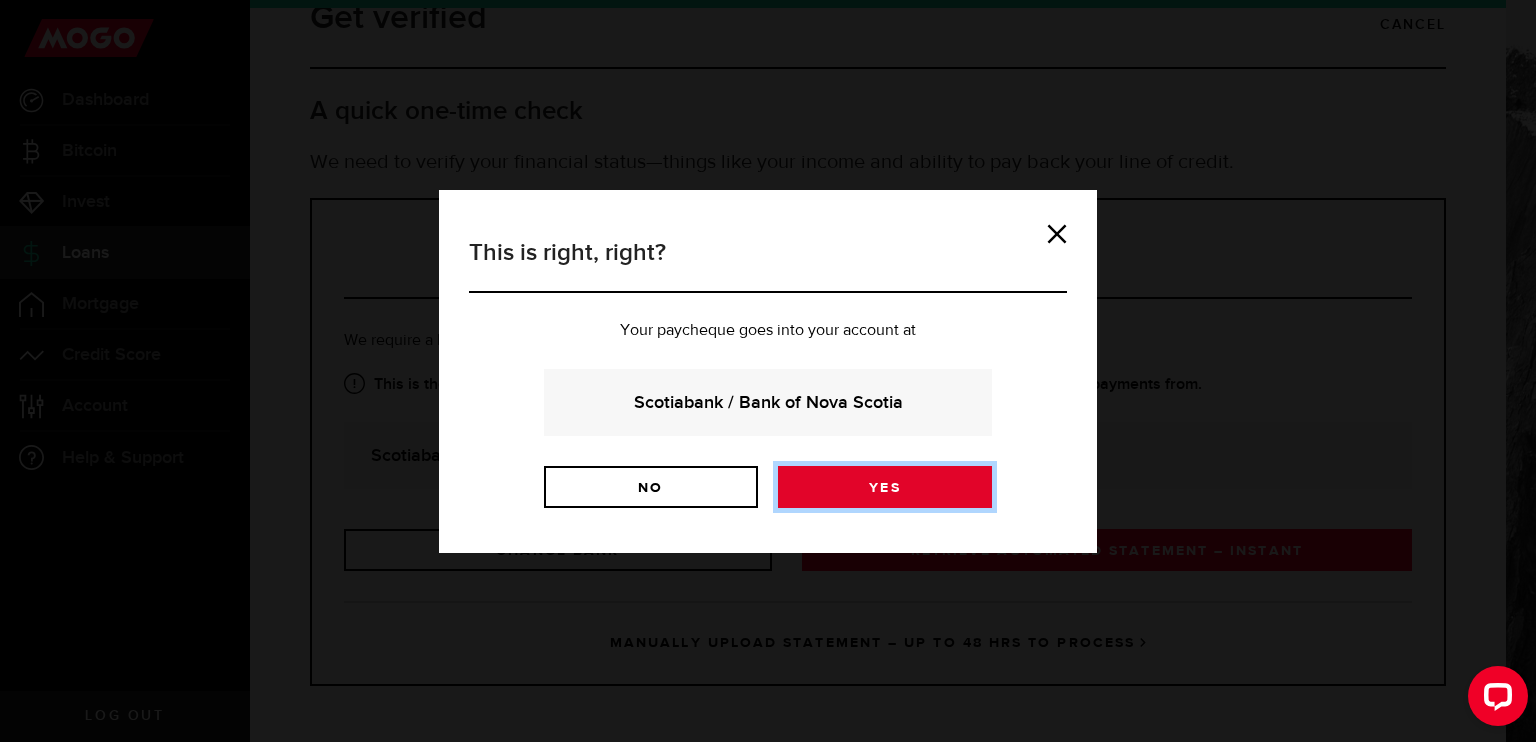 click on "Yes" at bounding box center [885, 487] 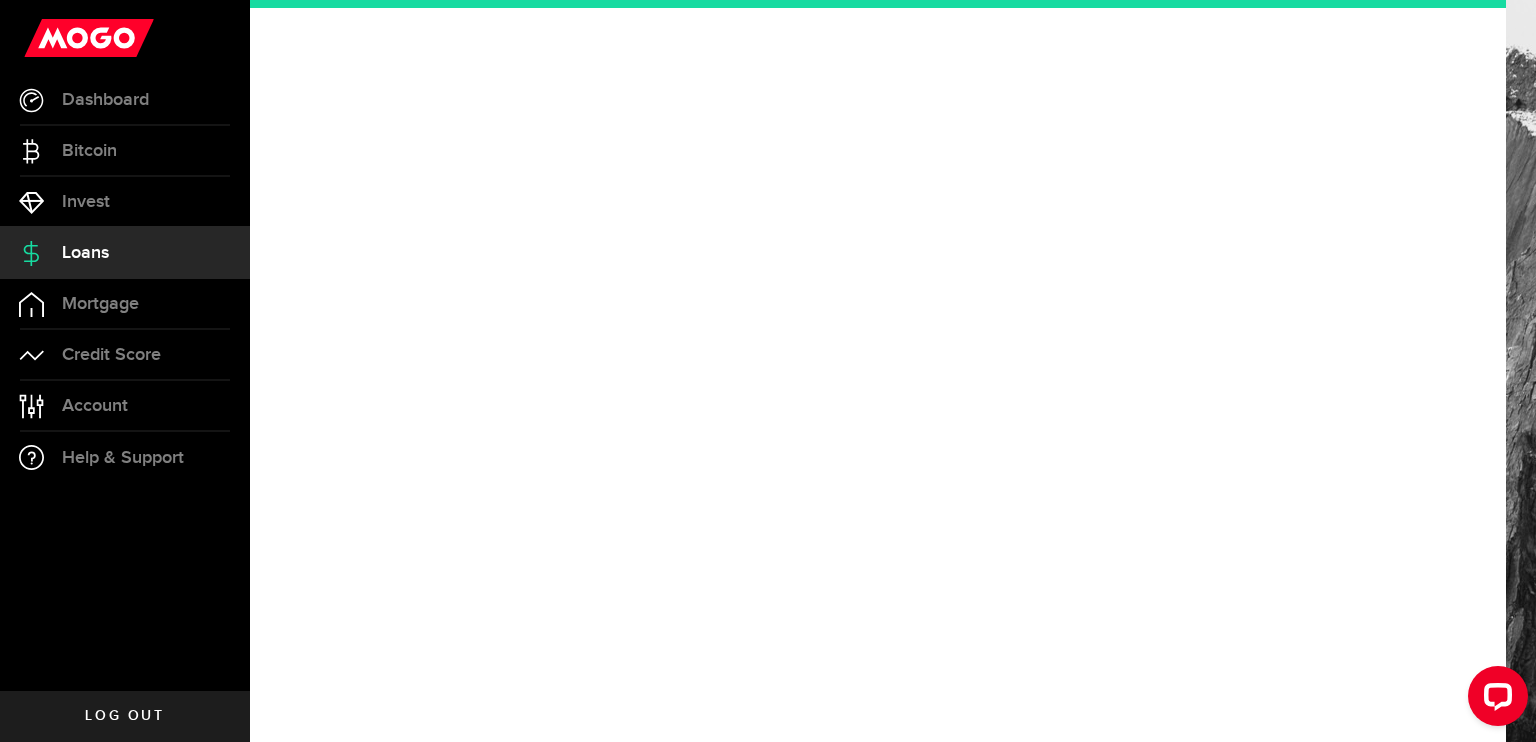 scroll, scrollTop: 0, scrollLeft: 0, axis: both 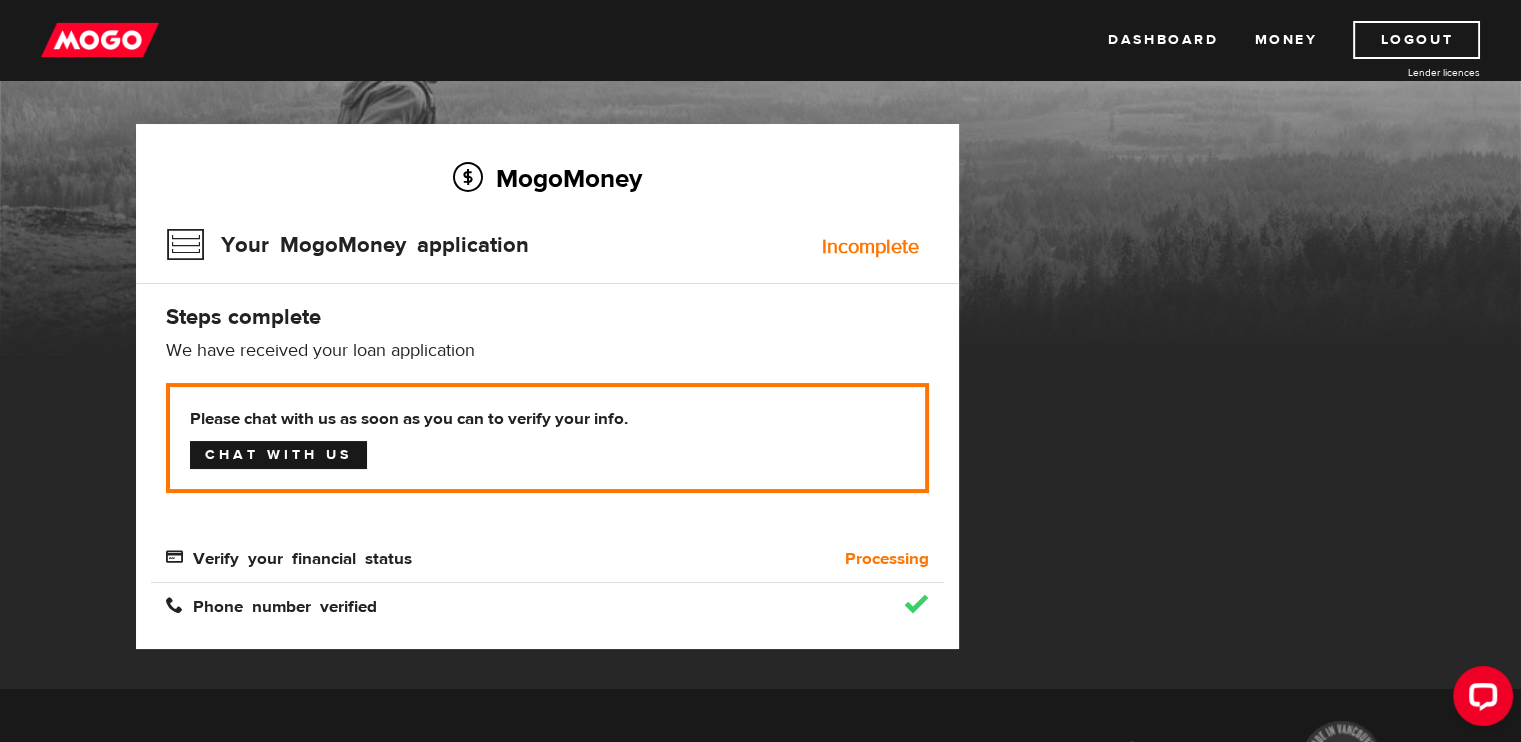 click on "Chat with us" at bounding box center [278, 455] 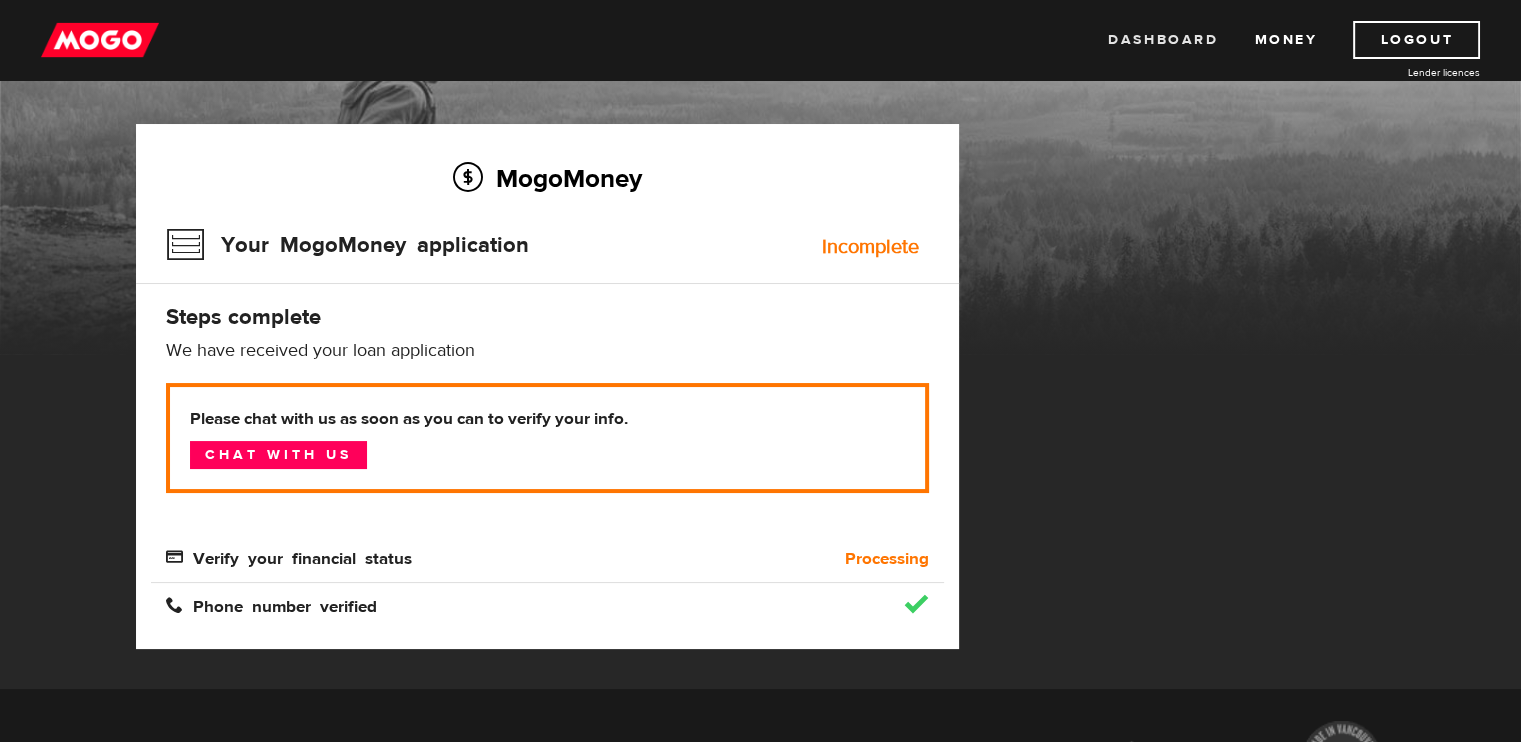 click on "Dashboard" at bounding box center [1163, 40] 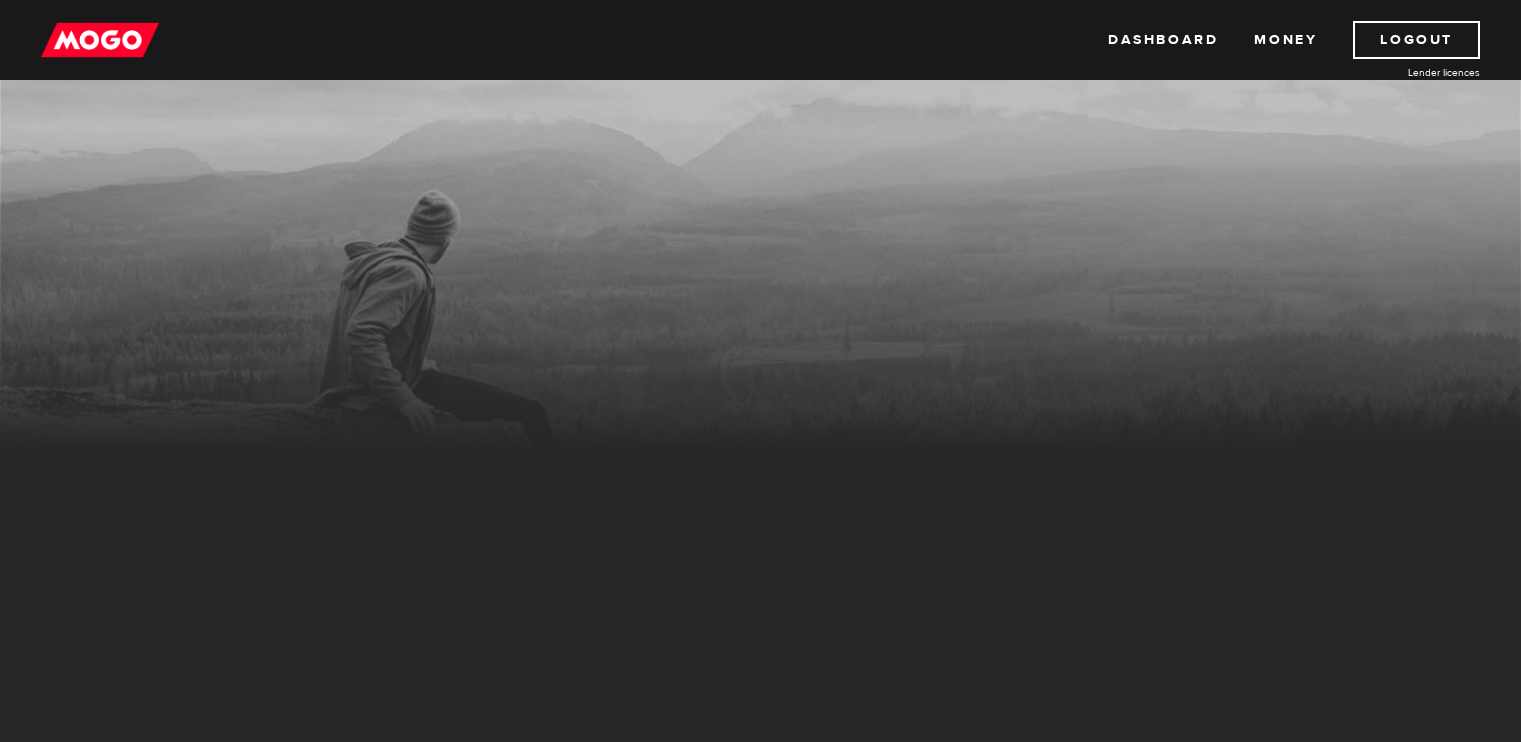 scroll, scrollTop: 0, scrollLeft: 0, axis: both 